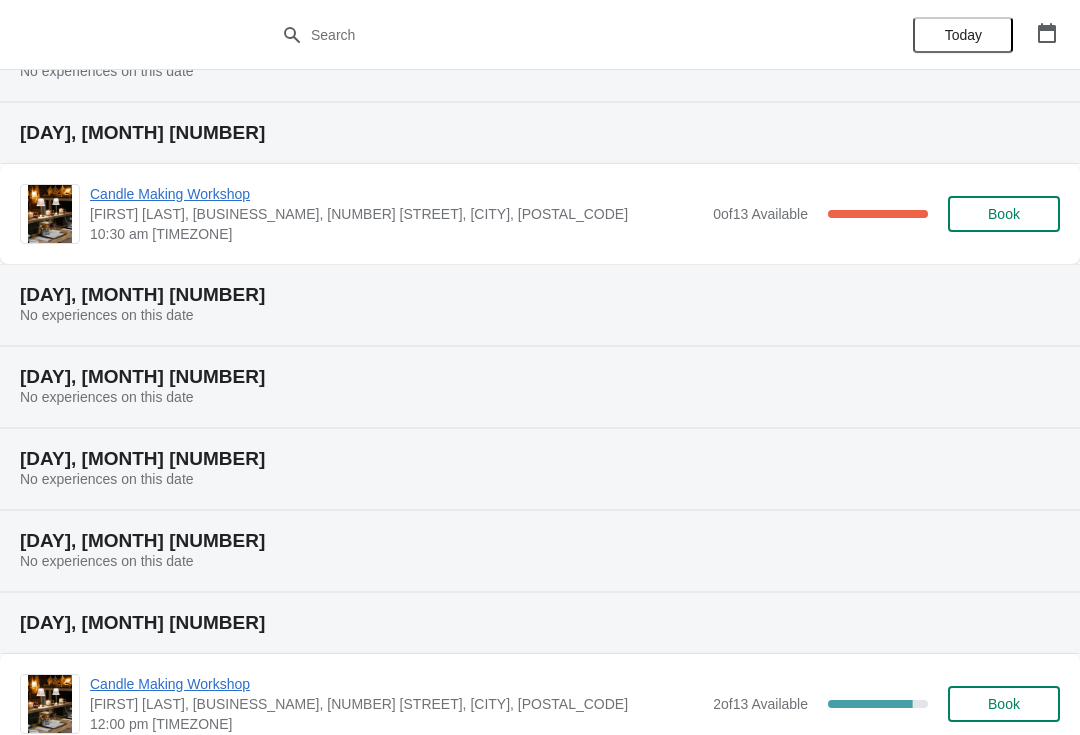 scroll, scrollTop: 111, scrollLeft: 0, axis: vertical 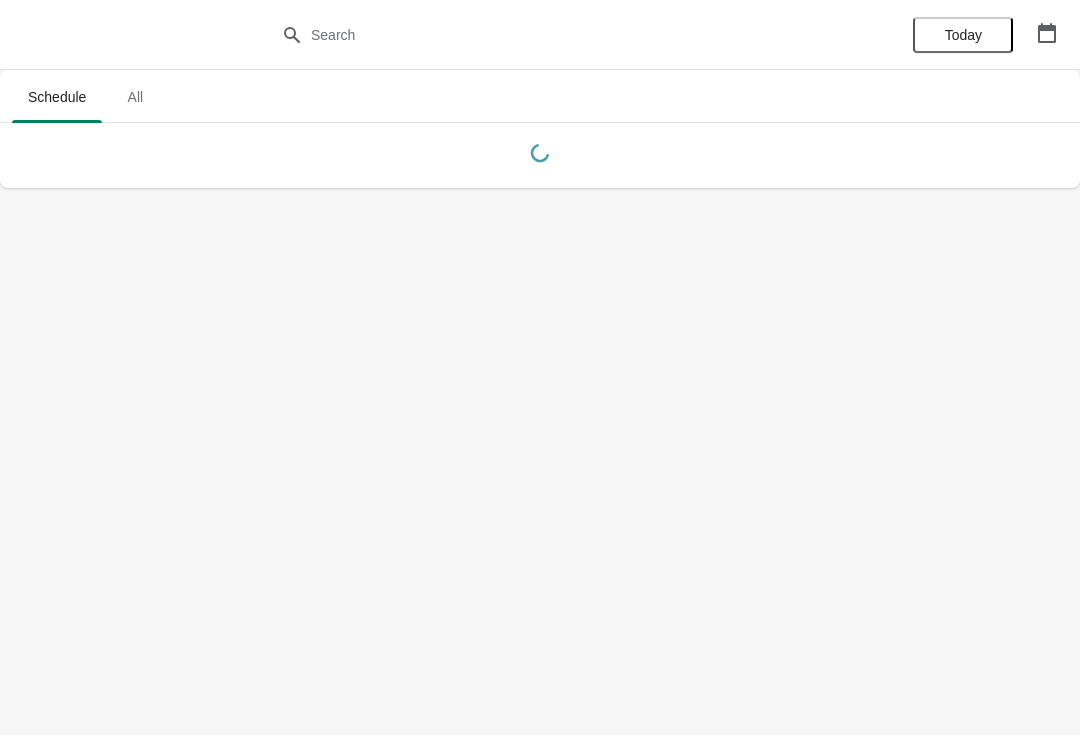 click 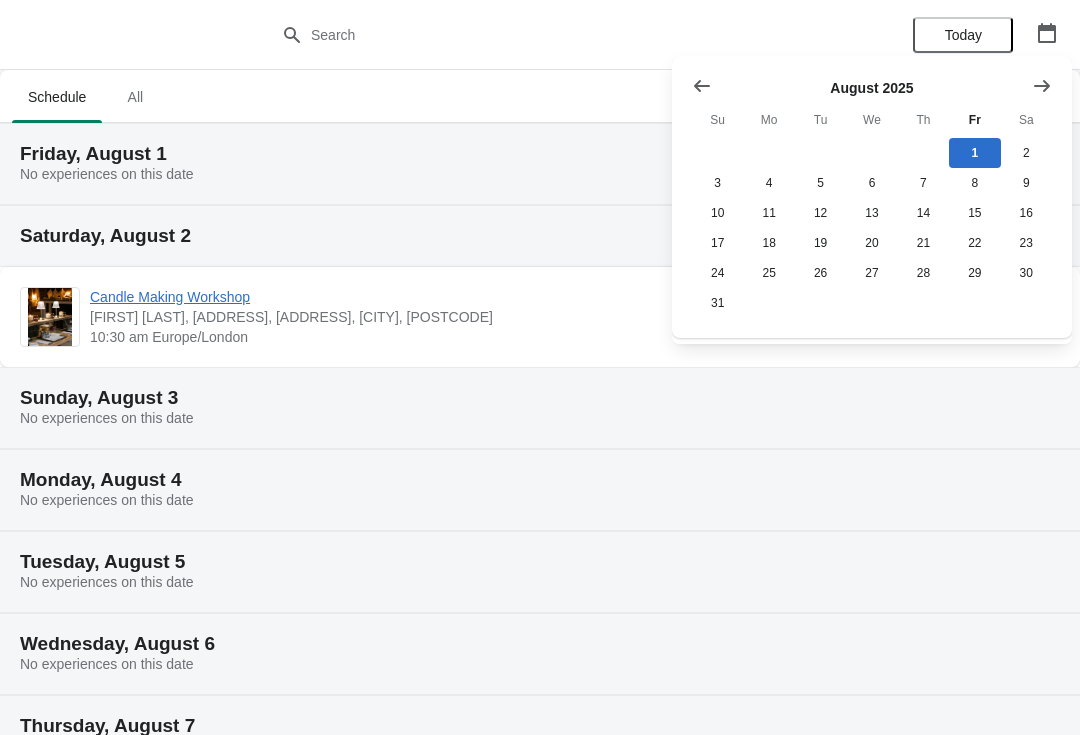 click at bounding box center [540, 35] 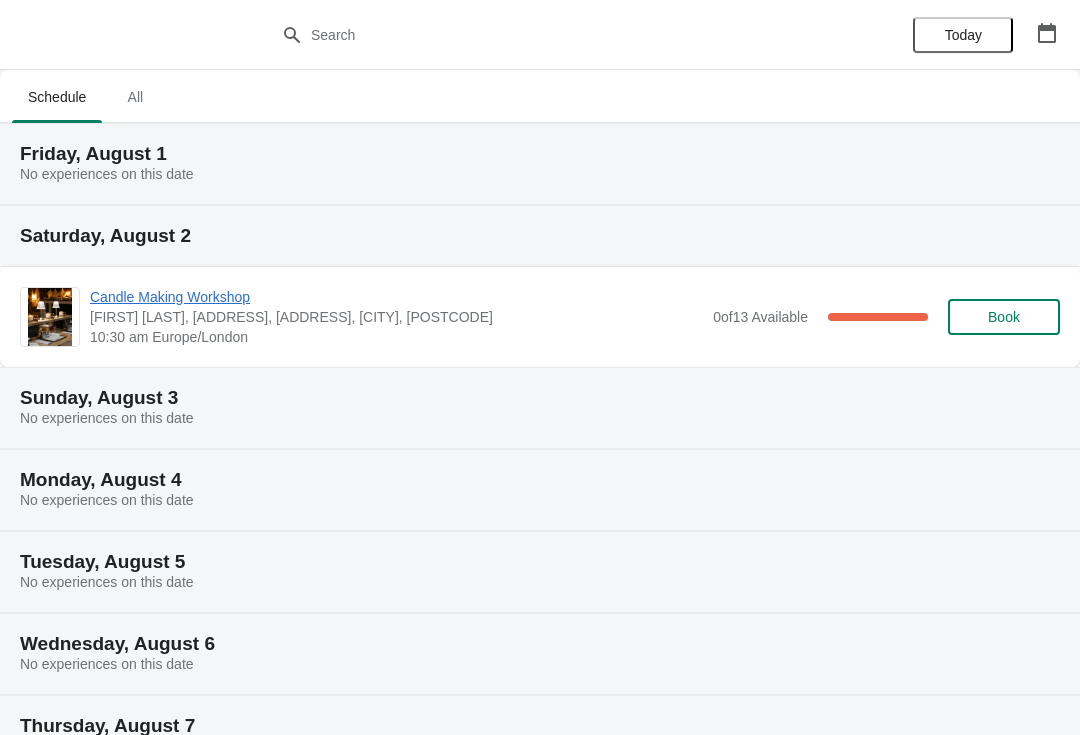 click on "All" at bounding box center (135, 97) 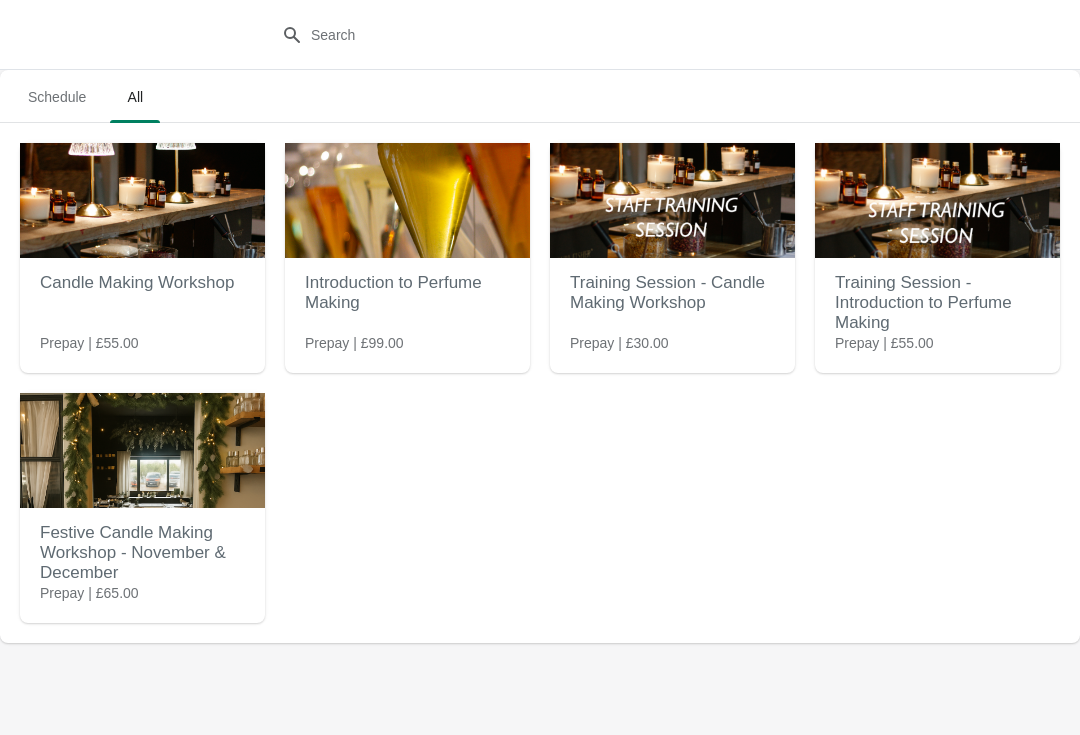 click on "Festive Candle Making Workshop - November & December" at bounding box center (142, 553) 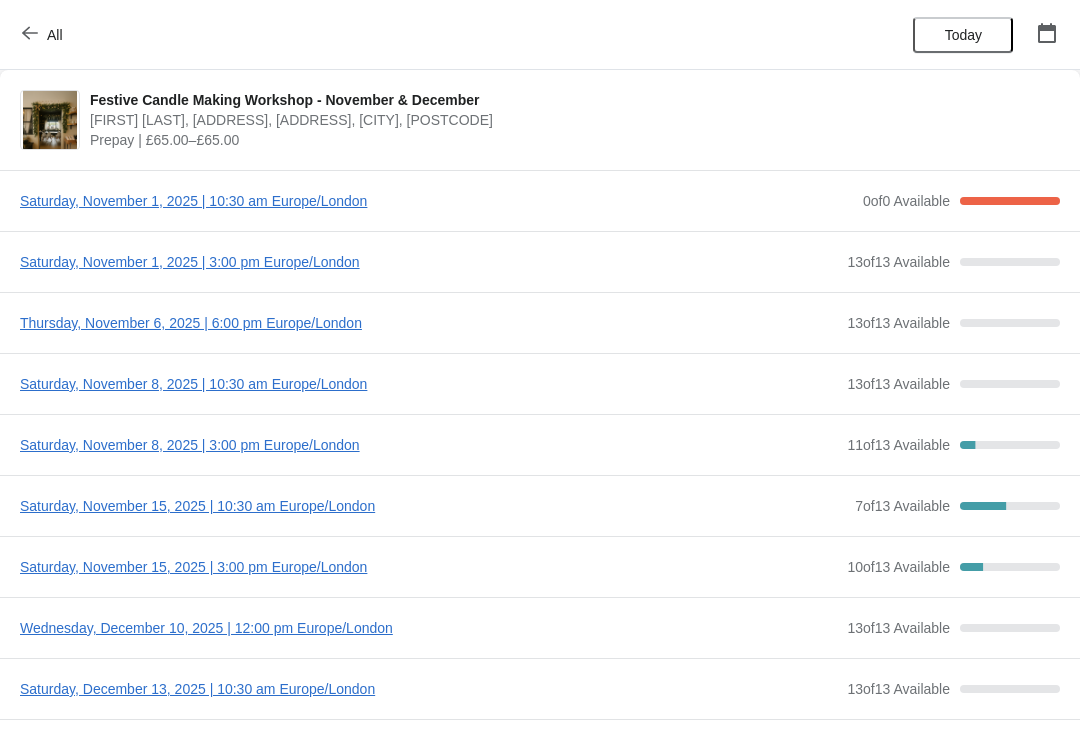 click at bounding box center [50, 120] 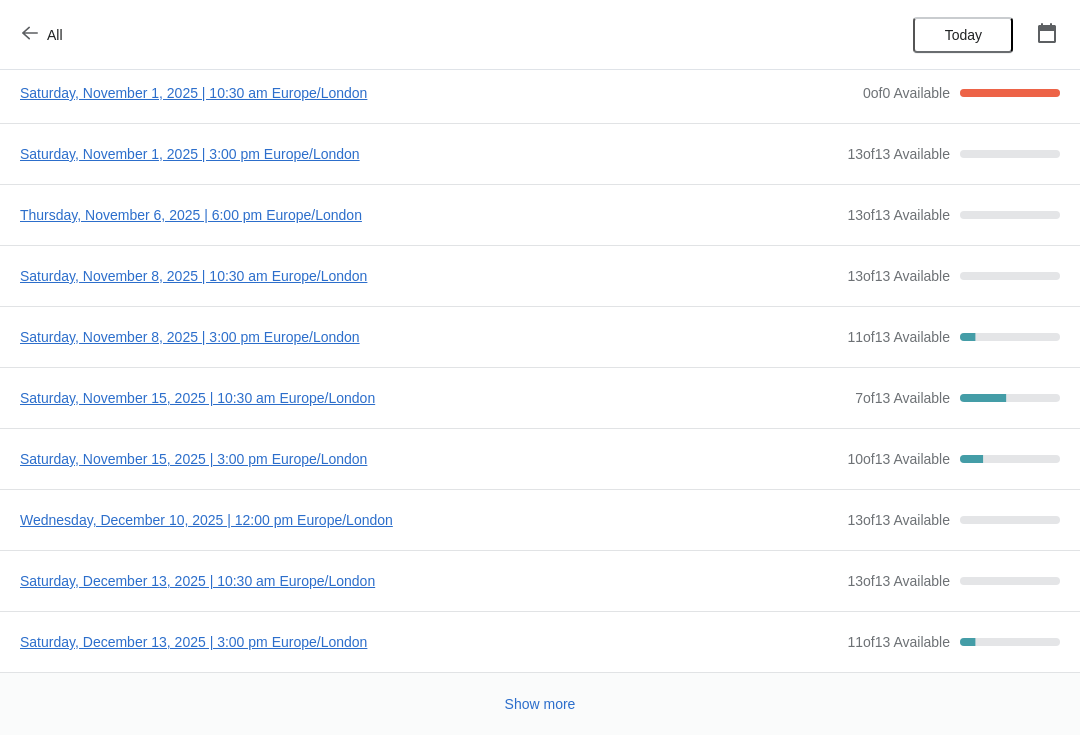 scroll, scrollTop: 108, scrollLeft: 0, axis: vertical 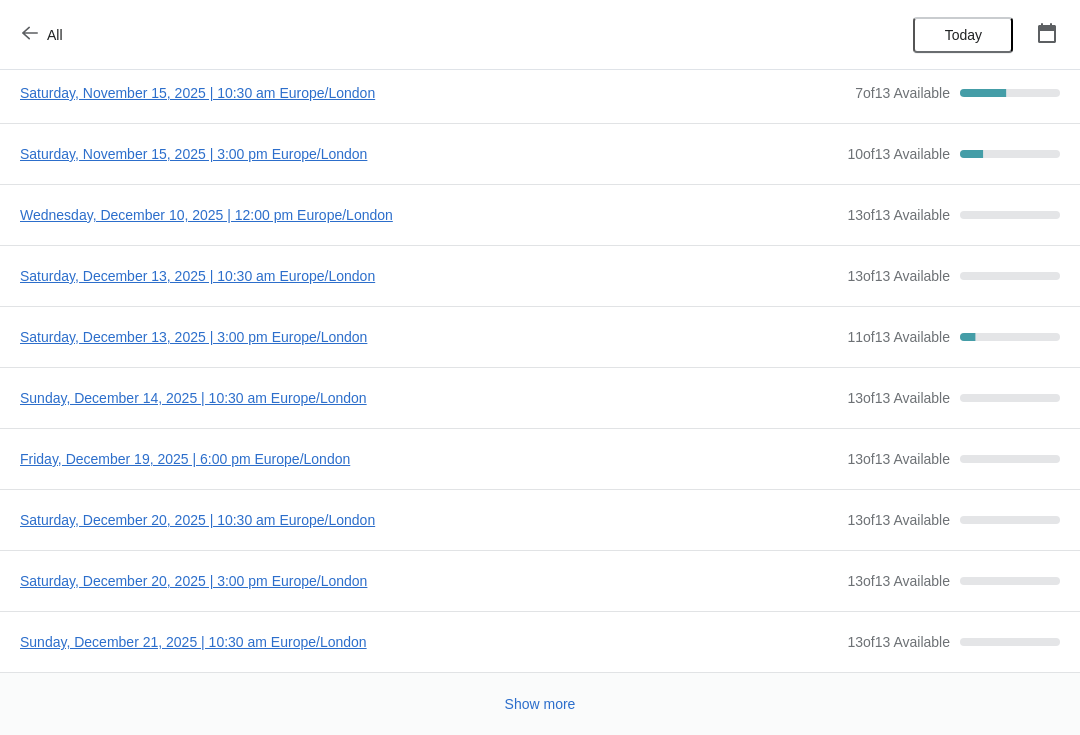 click on "Show more" at bounding box center [540, 704] 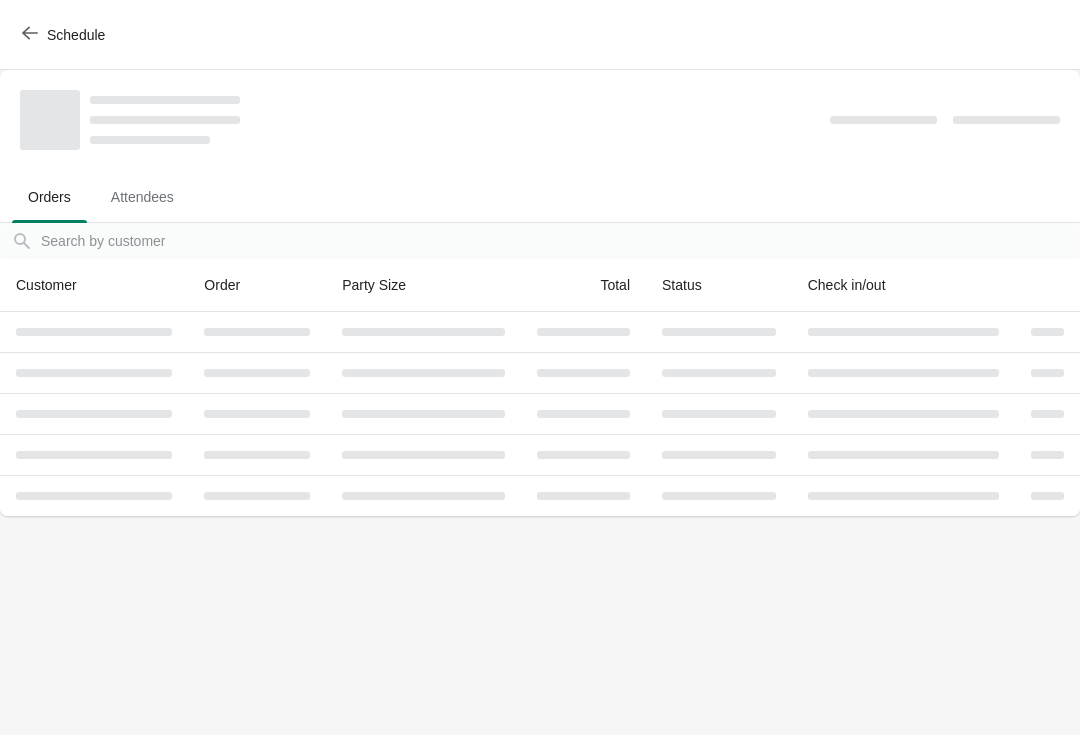 scroll, scrollTop: 0, scrollLeft: 0, axis: both 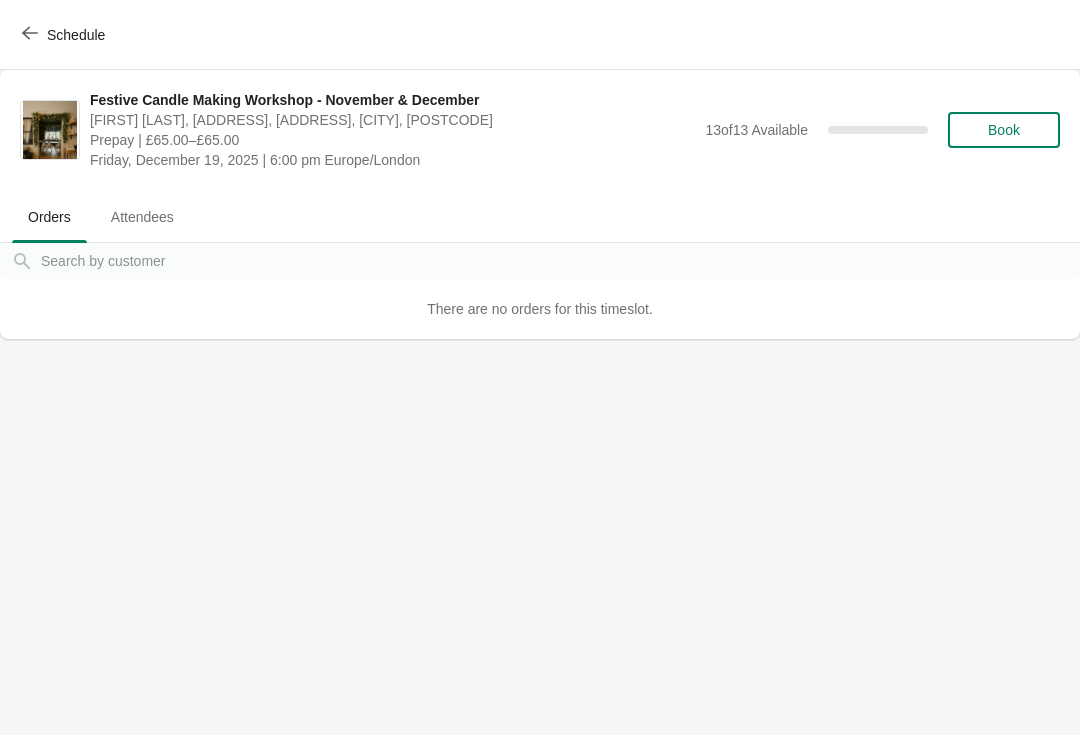 click on "Book" at bounding box center (1004, 130) 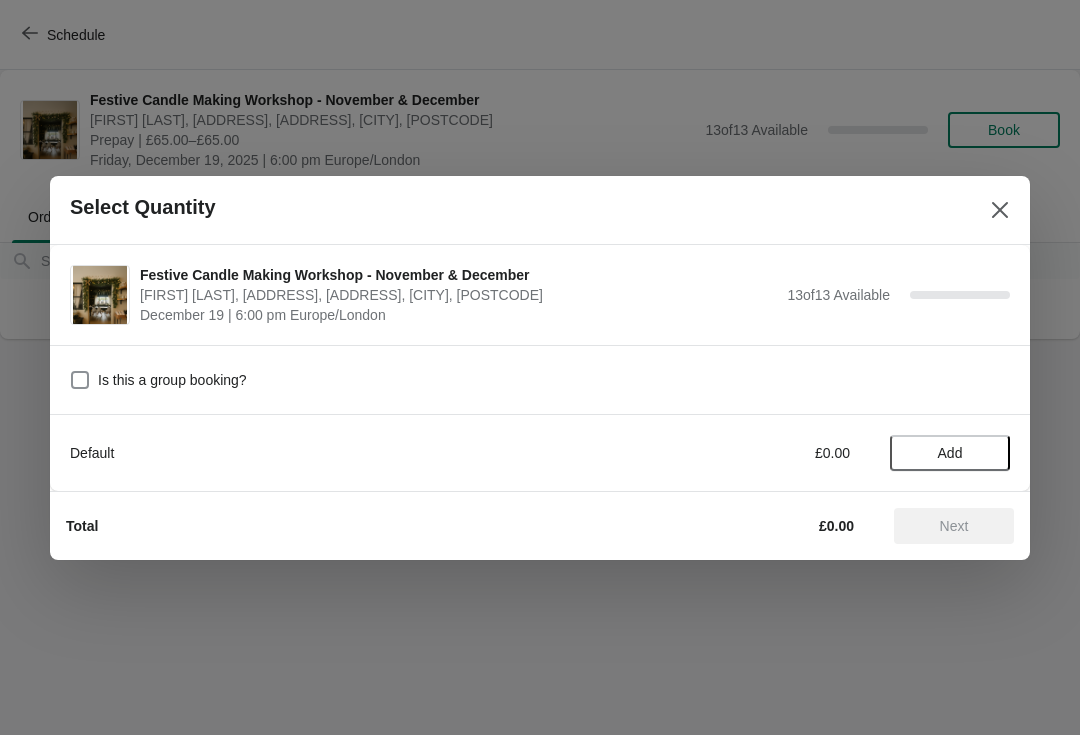click at bounding box center (80, 380) 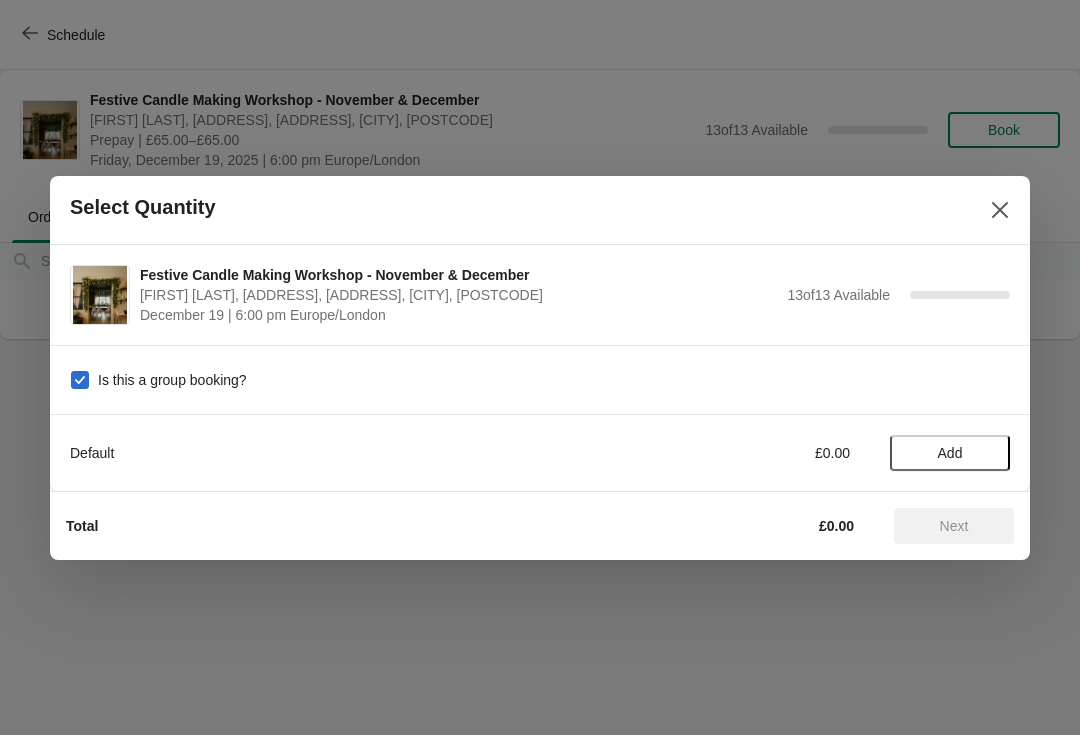checkbox on "true" 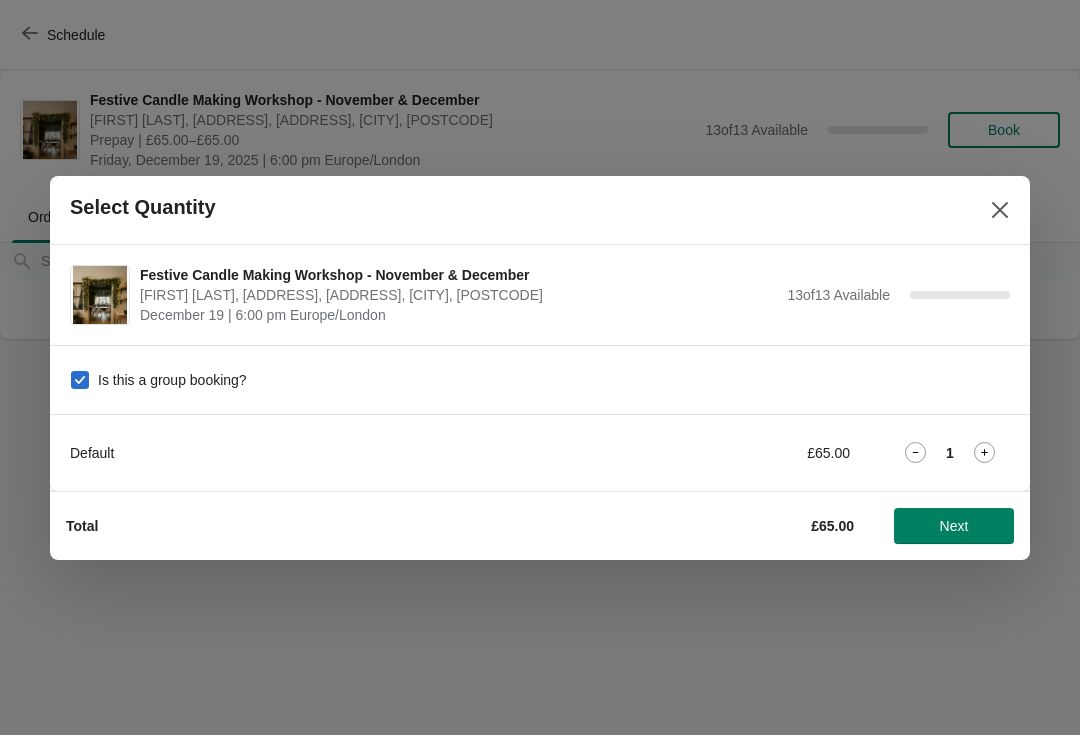 click 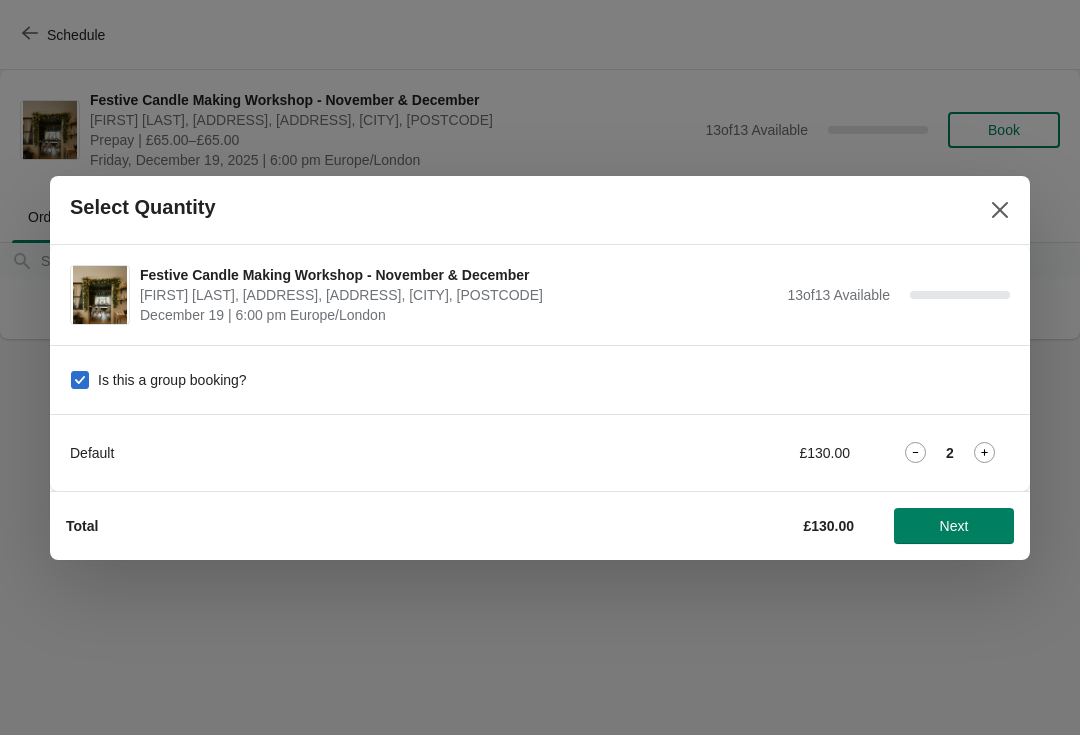 click on "Next" at bounding box center (954, 526) 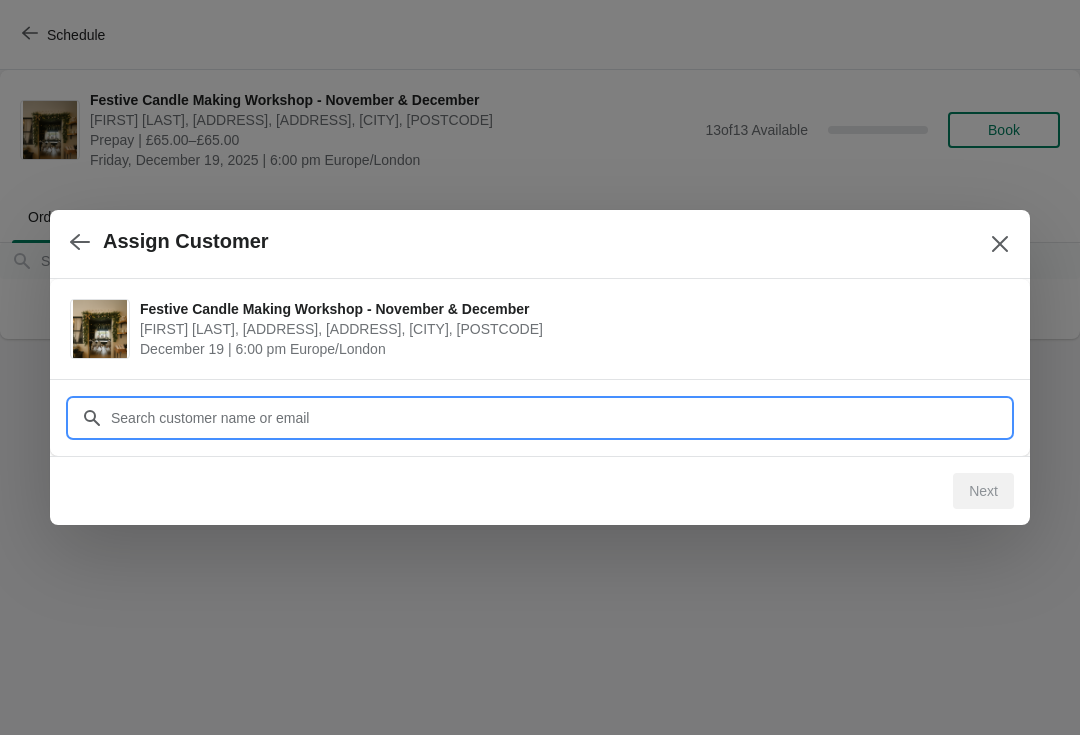 click on "Customer" at bounding box center [560, 418] 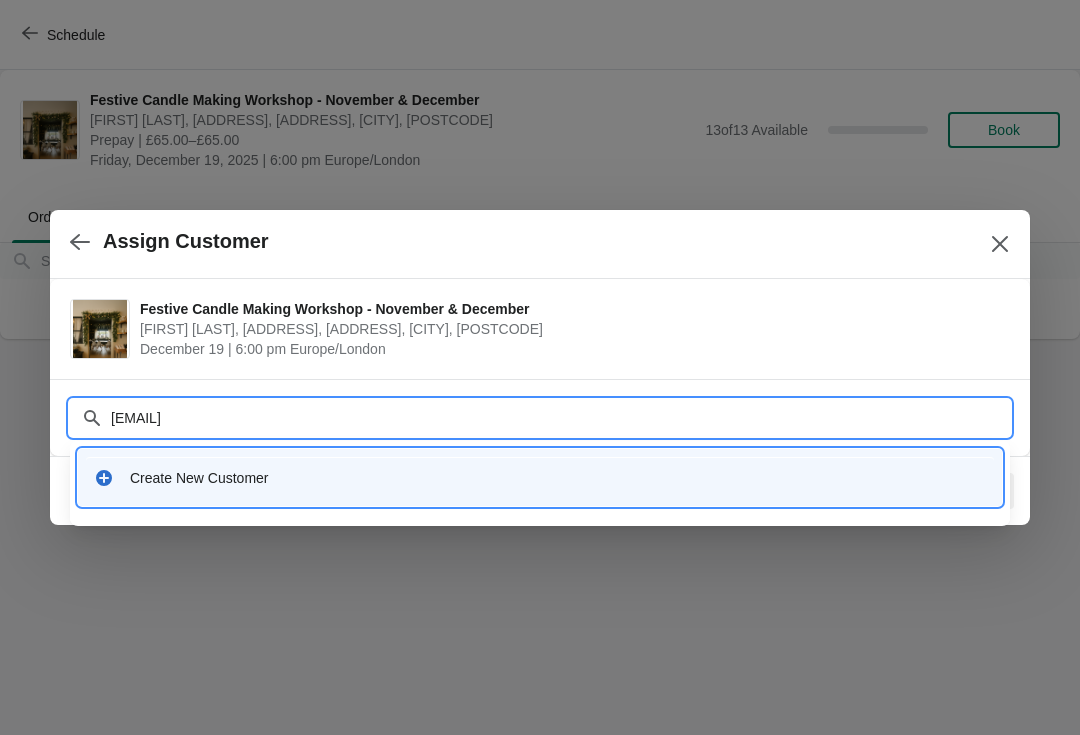 type on "[EMAIL]" 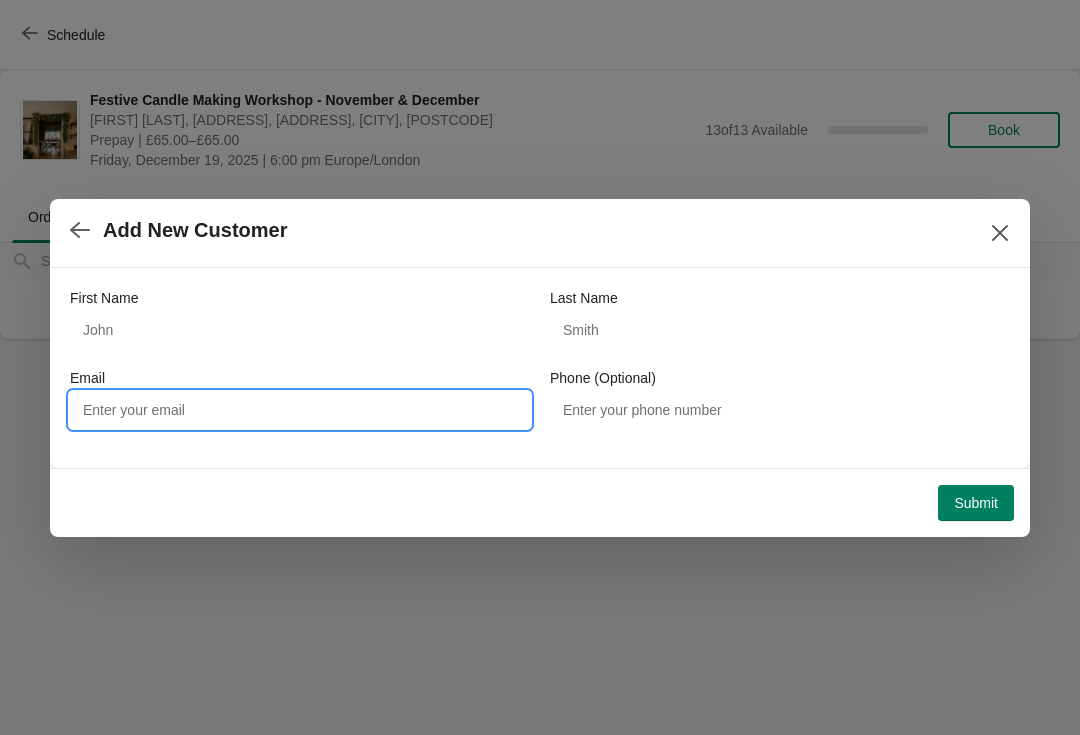 click on "Email" at bounding box center [300, 410] 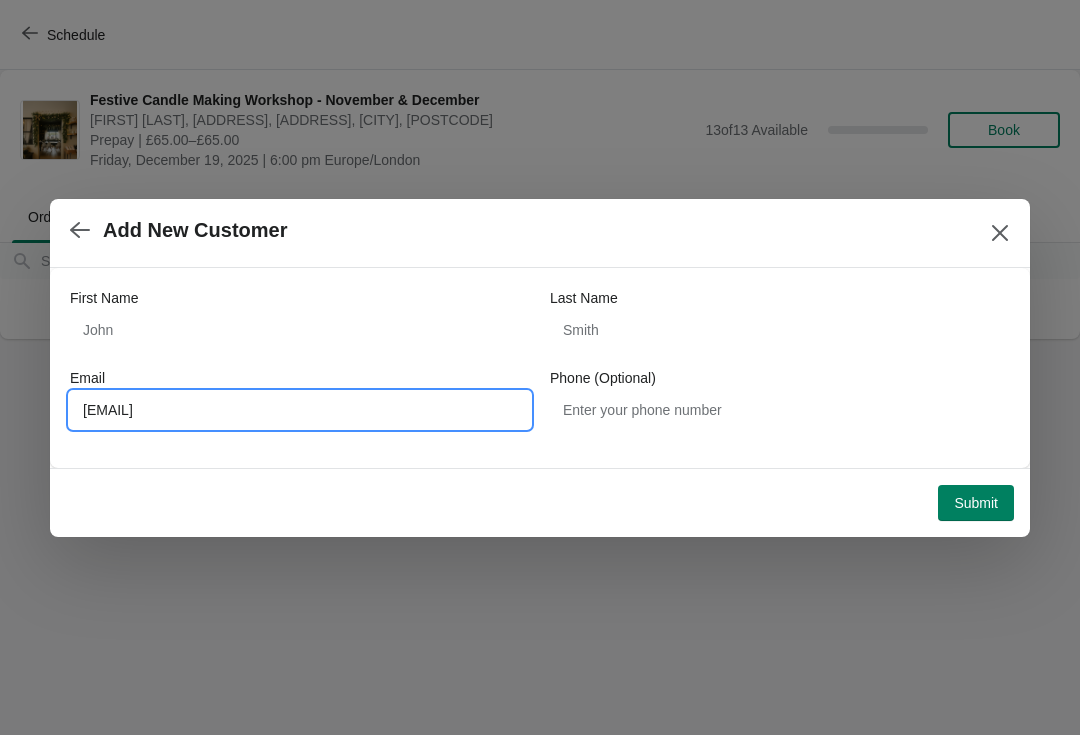 type on "[EMAIL]" 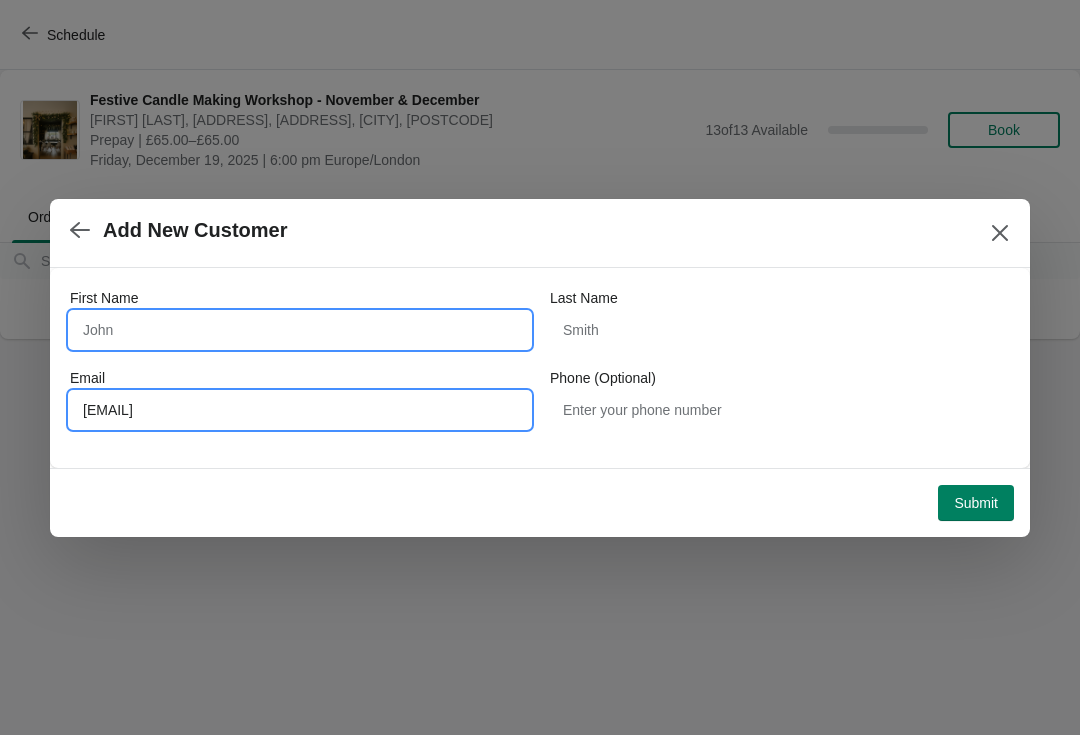 click on "First Name" at bounding box center [300, 330] 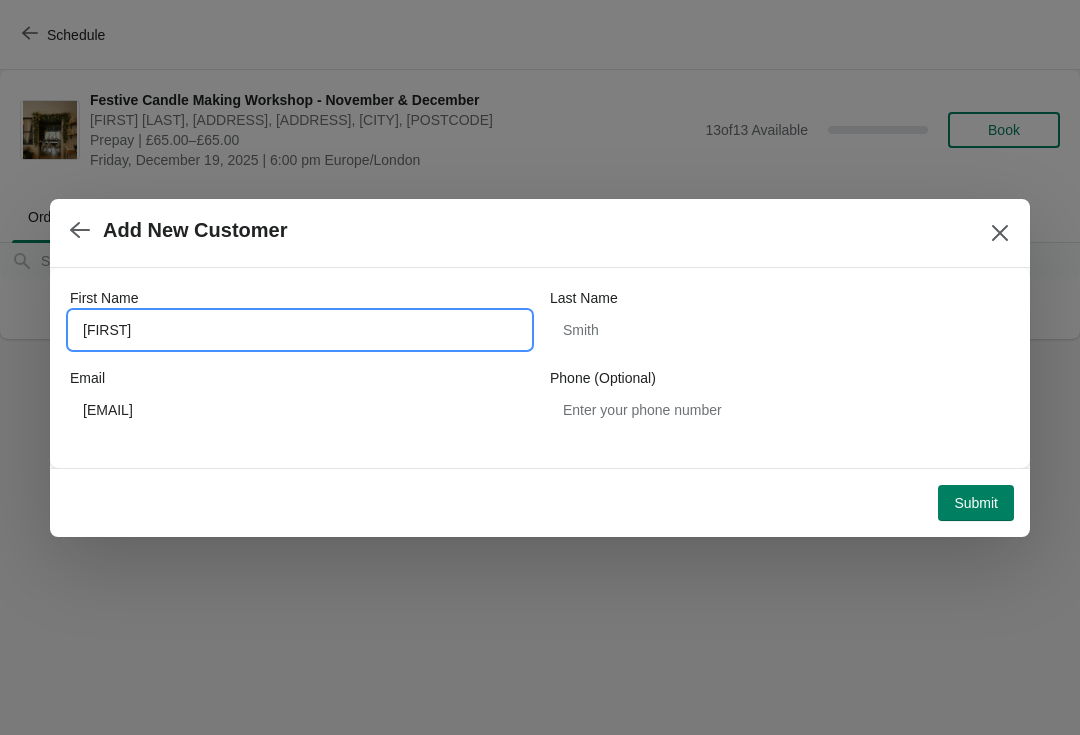 type on "[FIRST]" 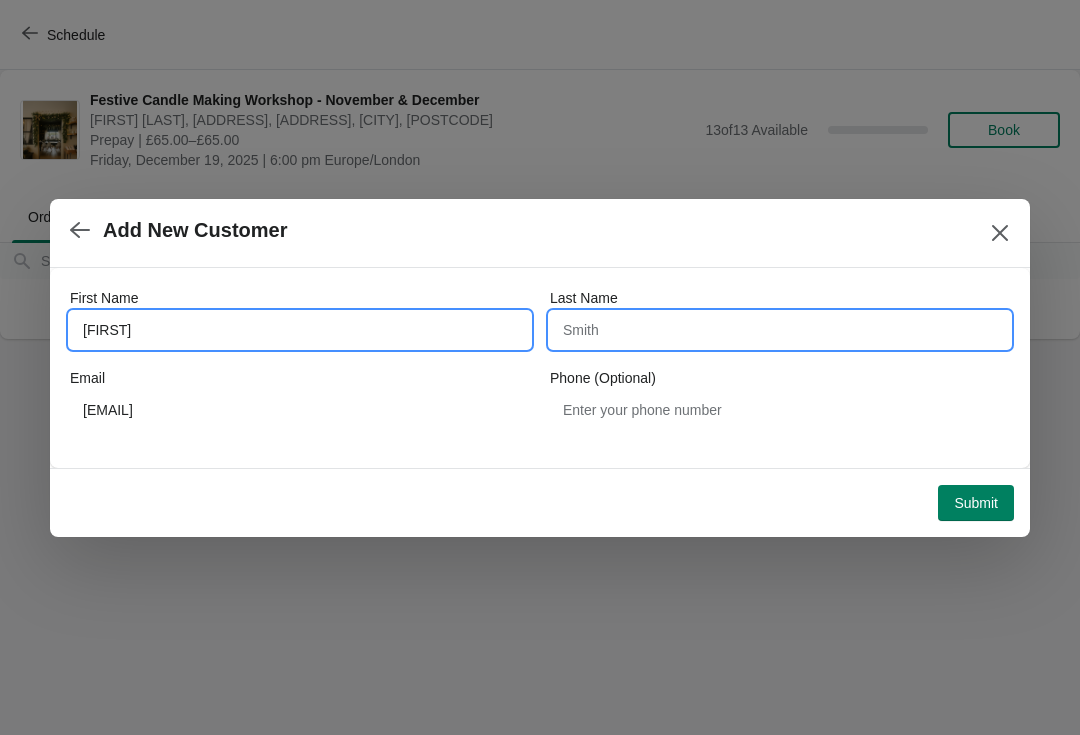 click on "Last Name" at bounding box center (780, 330) 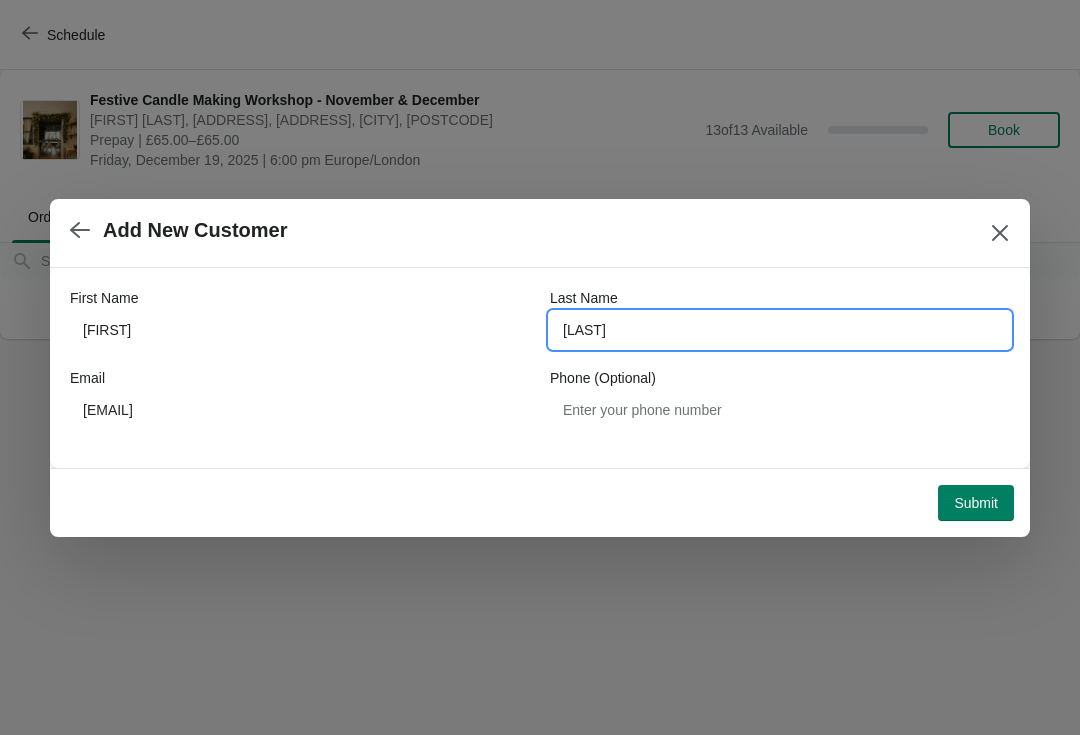 type on "[LAST]" 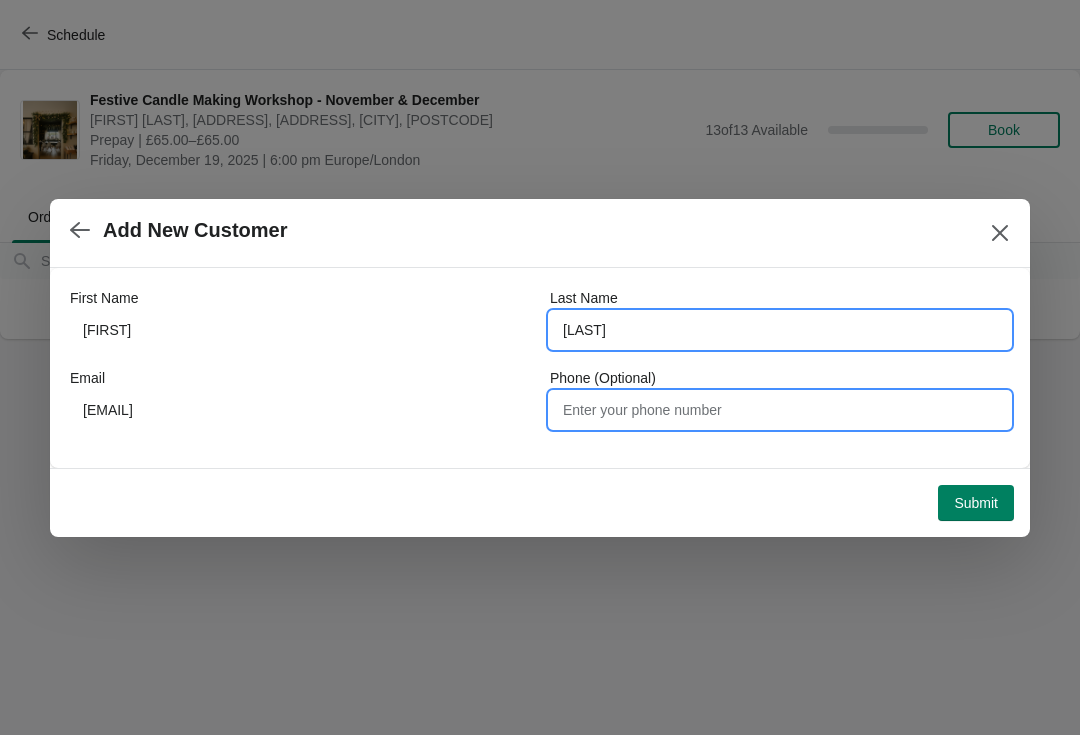 click on "Phone (Optional)" at bounding box center [780, 410] 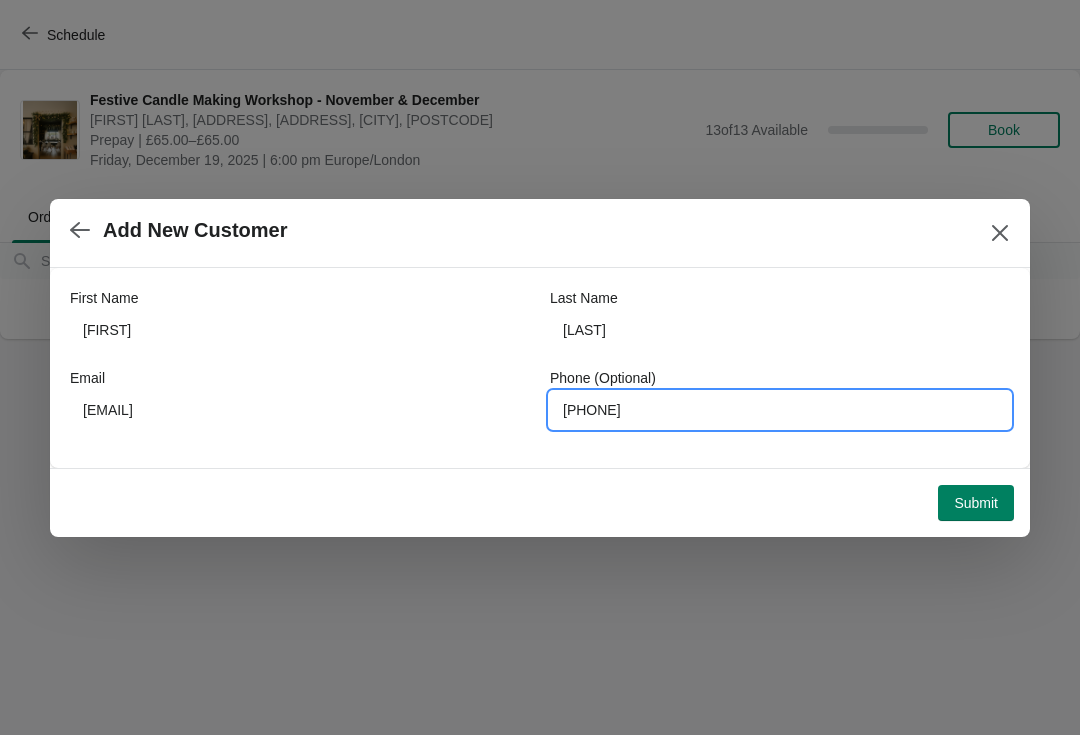 type on "[PHONE]" 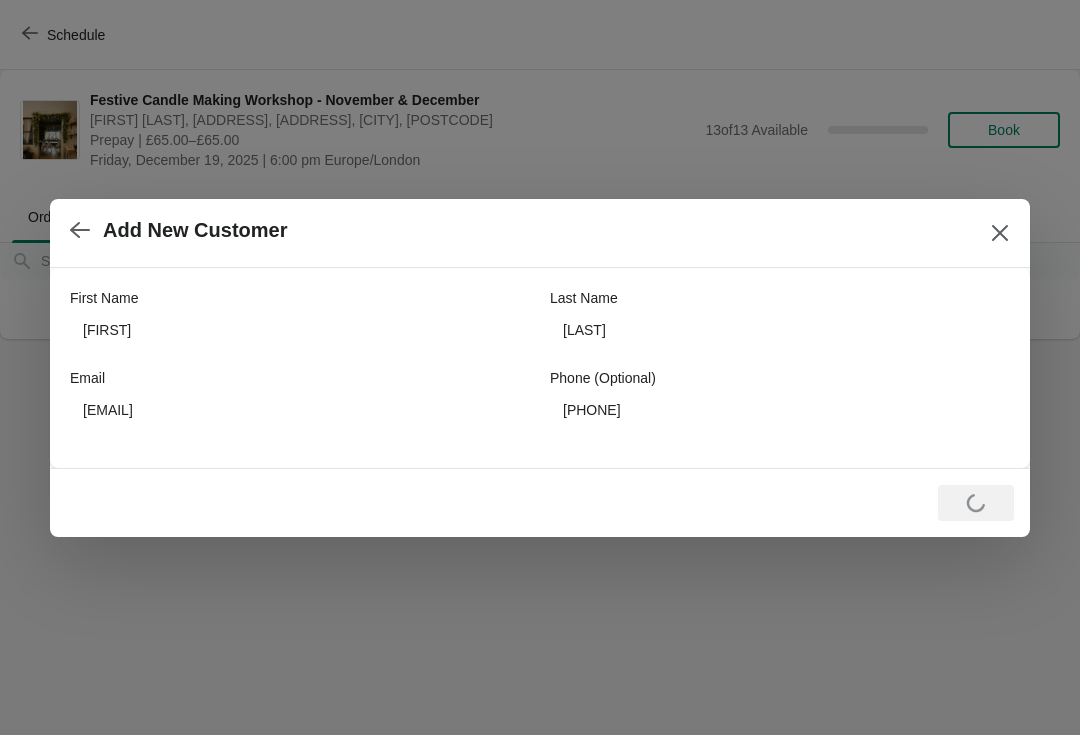 click on "Loading Submit" at bounding box center (976, 503) 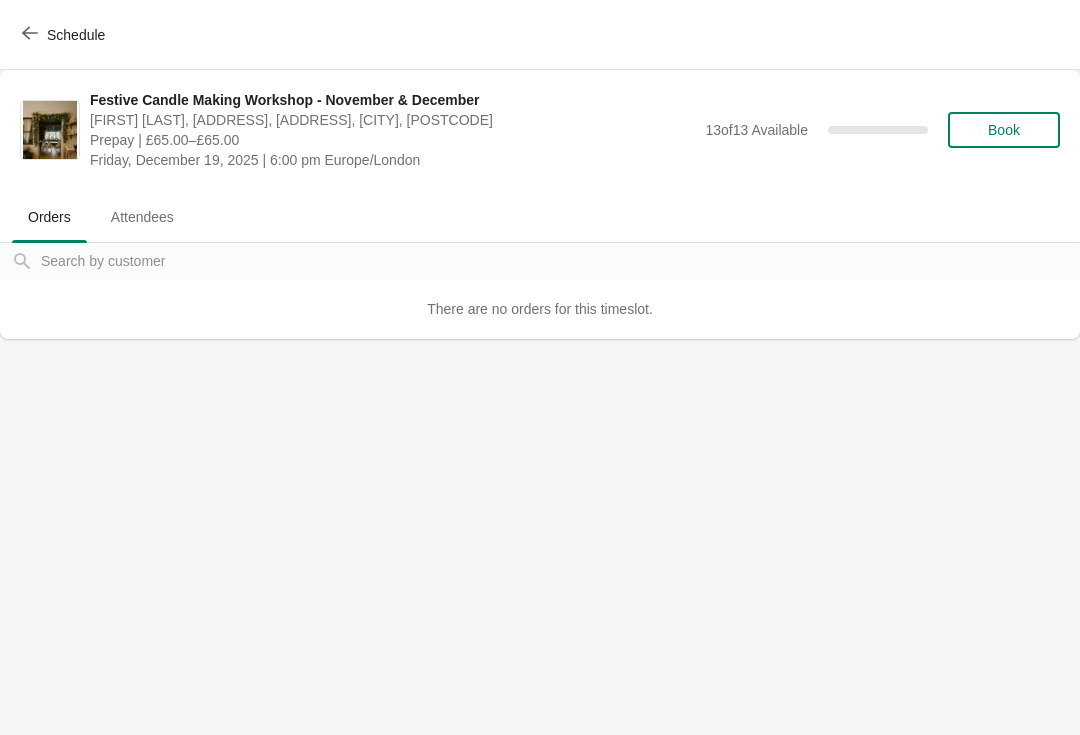 click on "Book" at bounding box center (1004, 130) 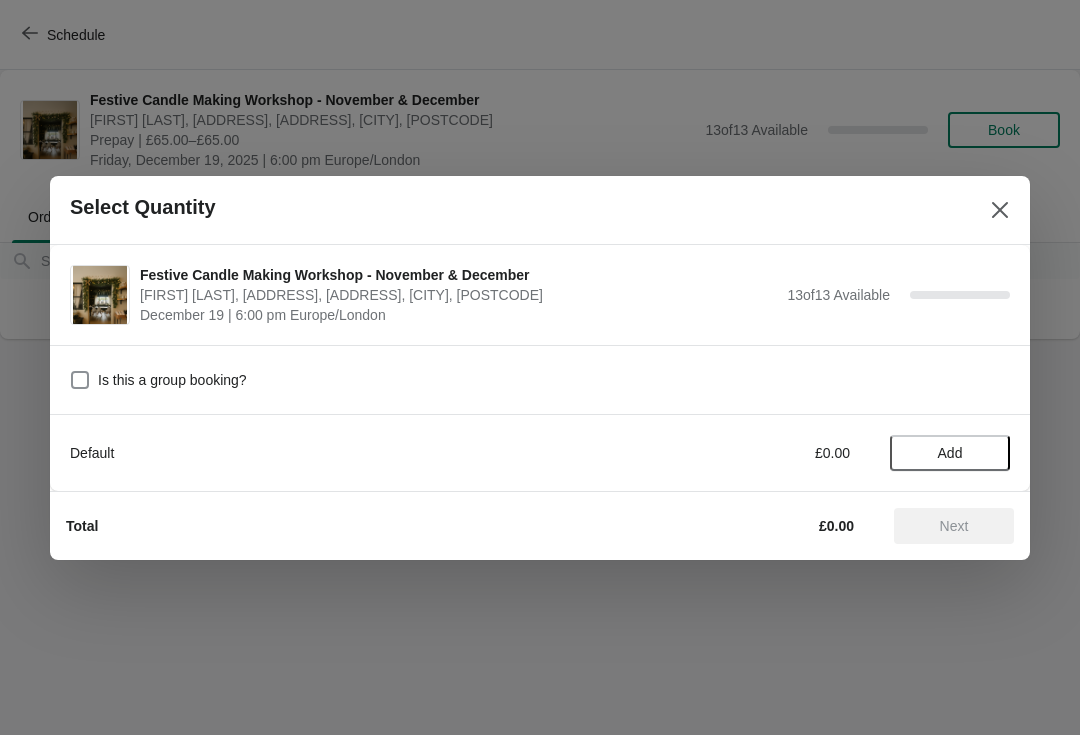 click at bounding box center (80, 380) 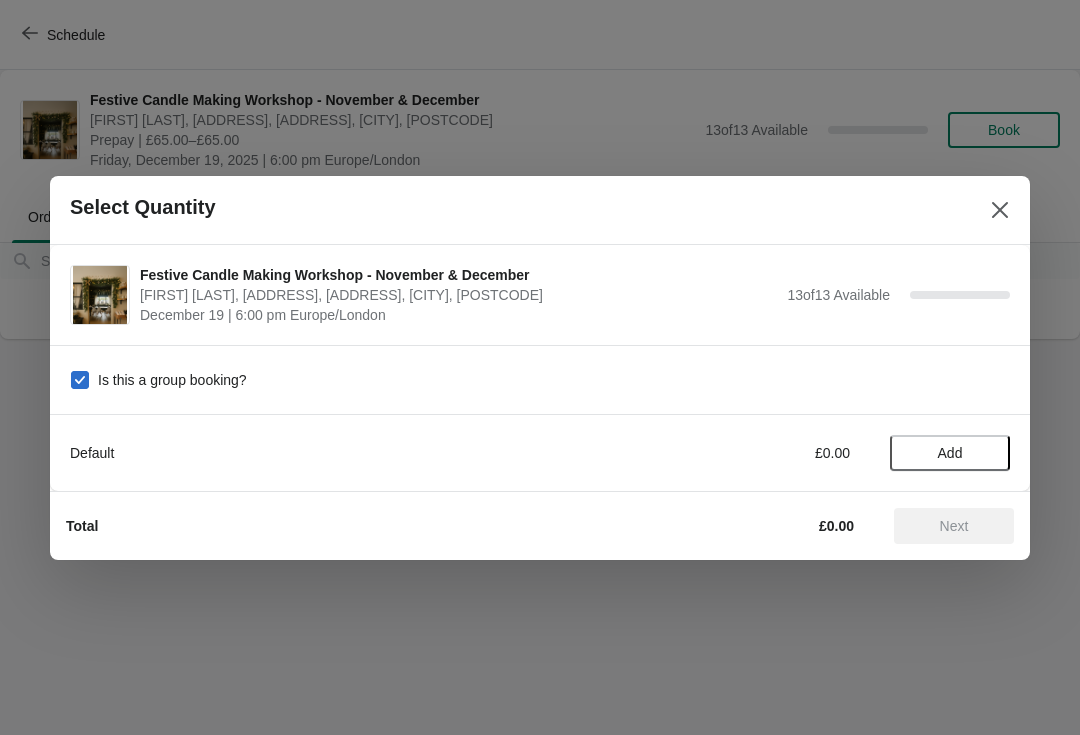 checkbox on "true" 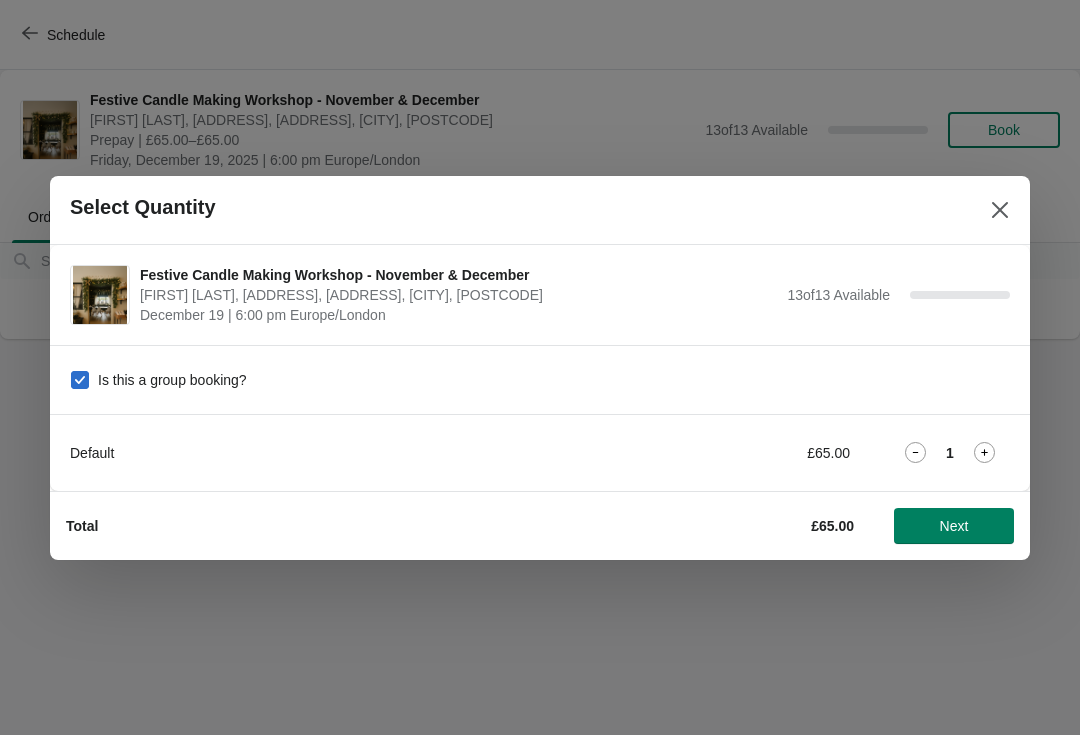 click on "1" at bounding box center [950, 452] 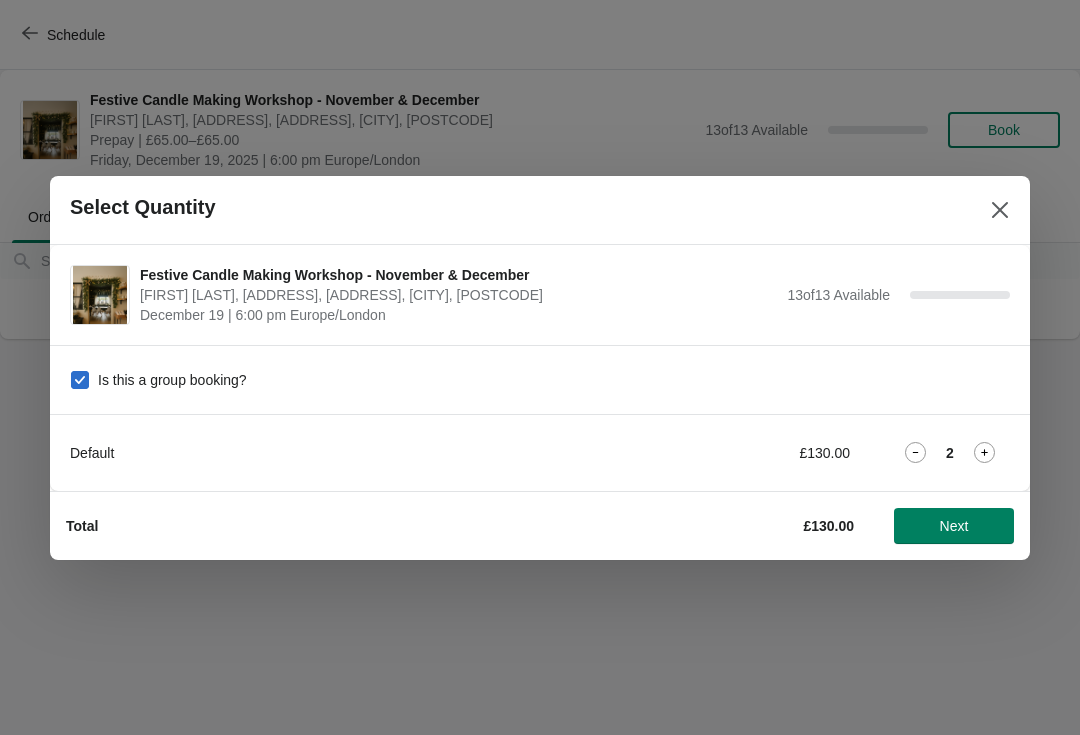 click on "Next" at bounding box center [954, 526] 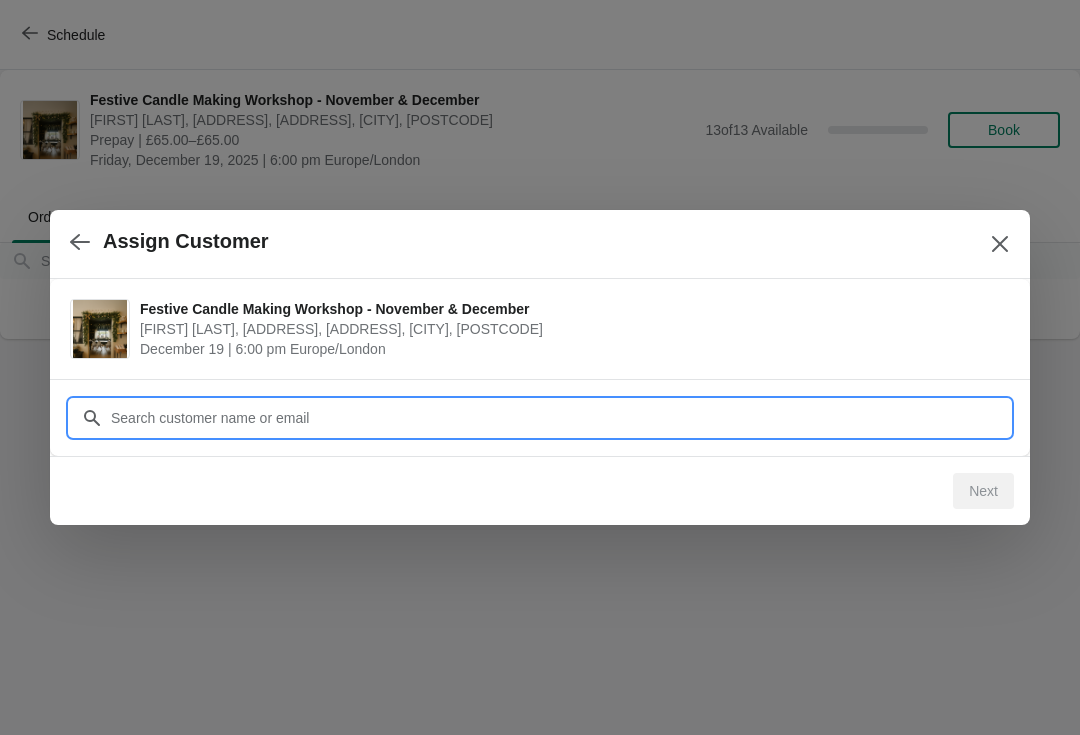 click on "Customer" at bounding box center (560, 418) 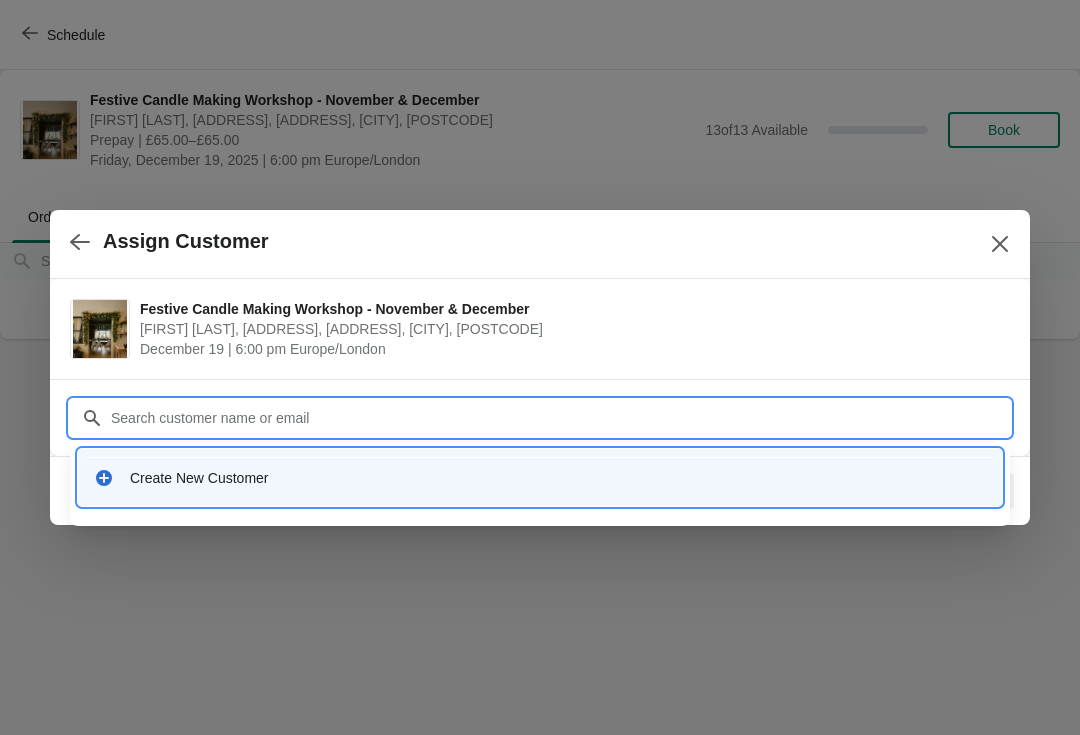 click on "Create New Customer" at bounding box center (558, 478) 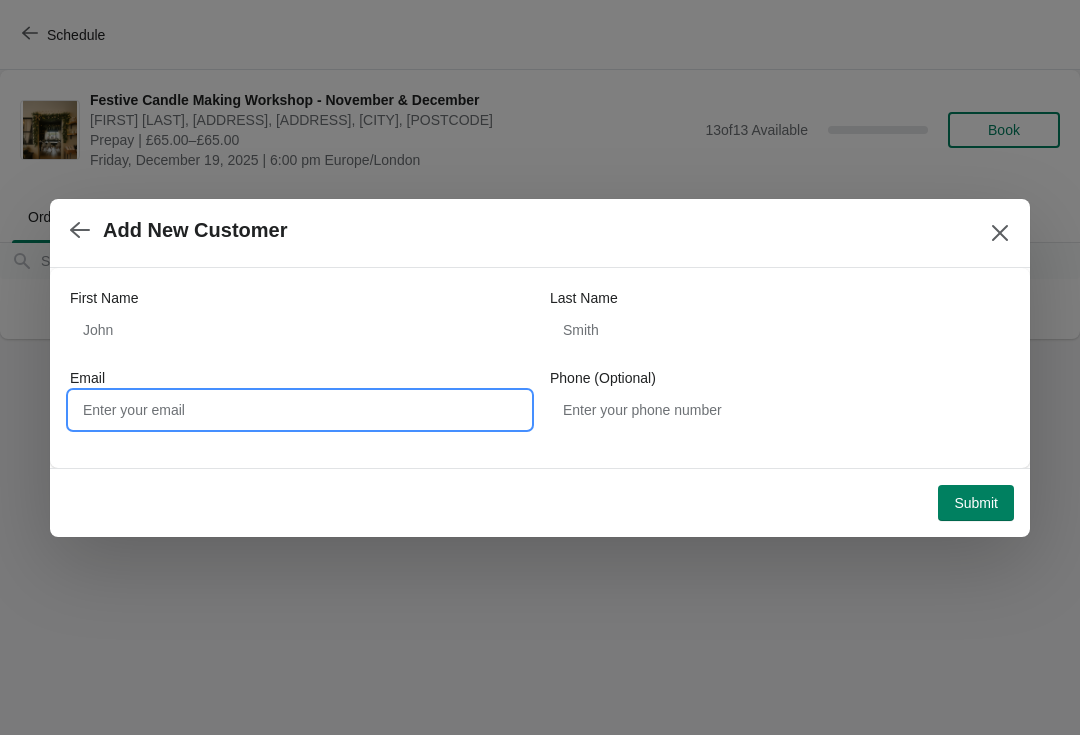 click on "Email" at bounding box center [300, 410] 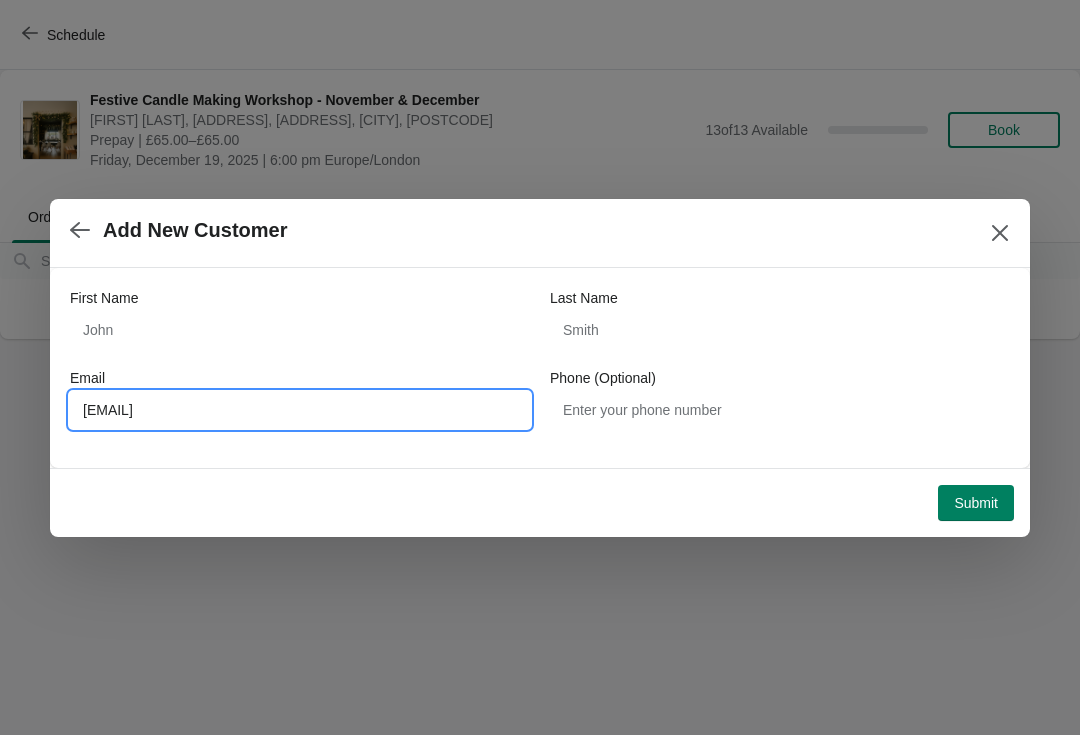 type on "[EMAIL]" 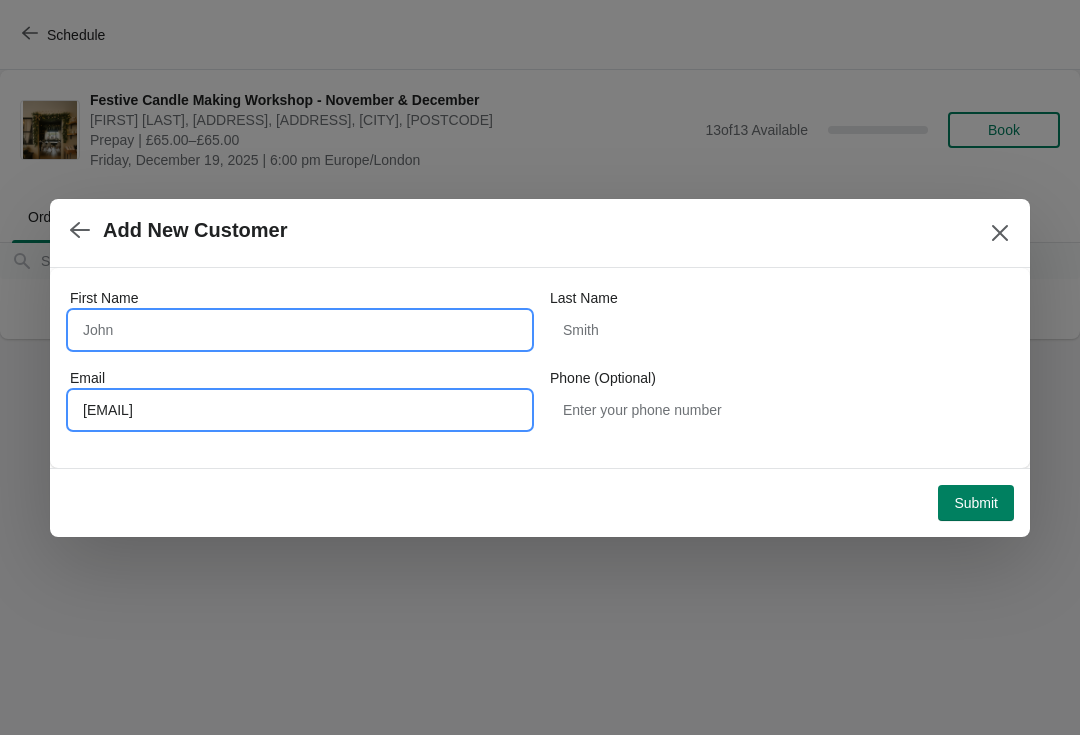click on "First Name" at bounding box center [300, 330] 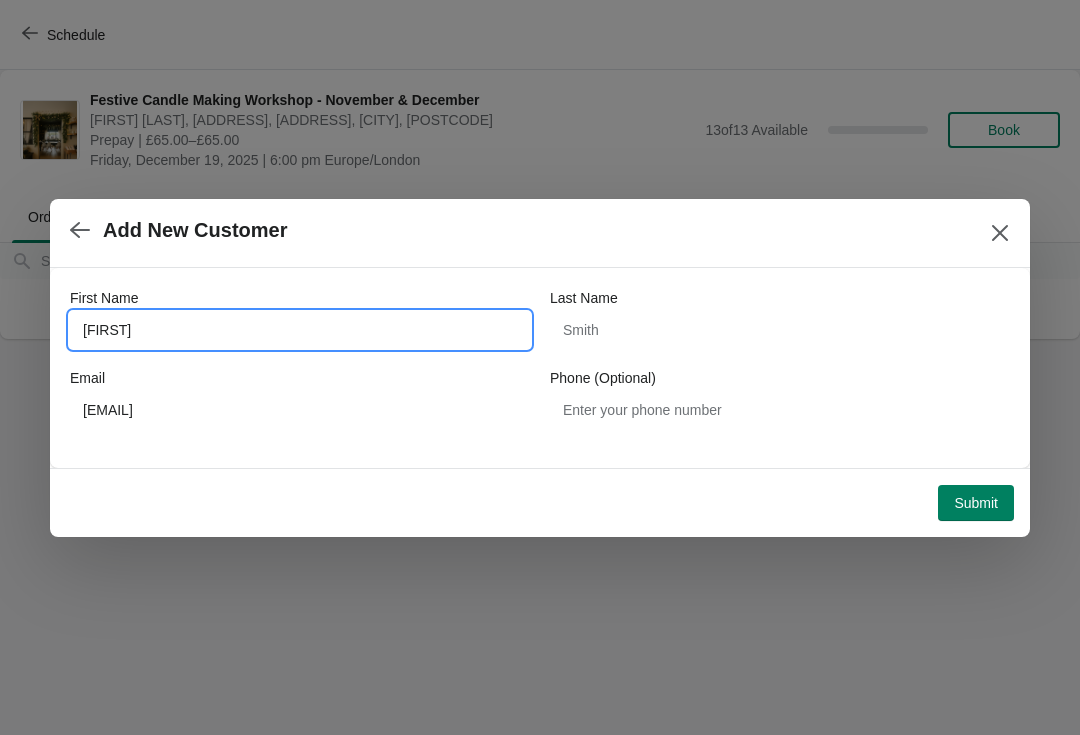 type on "[FIRST]" 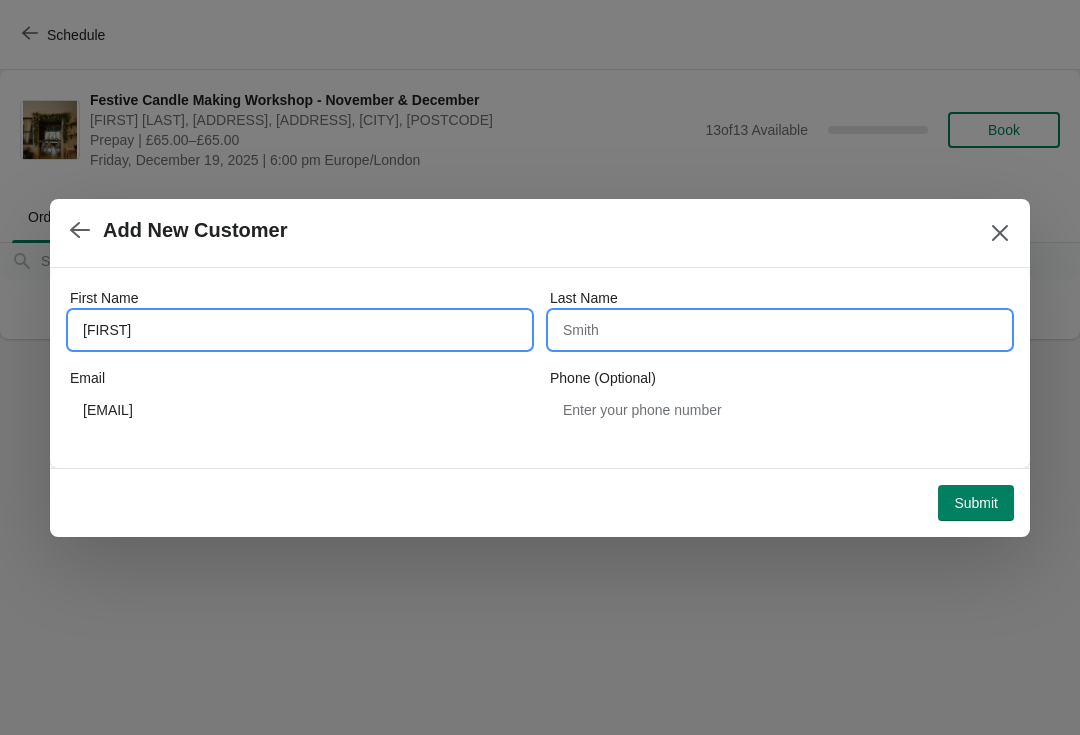 click on "Last Name" at bounding box center (780, 330) 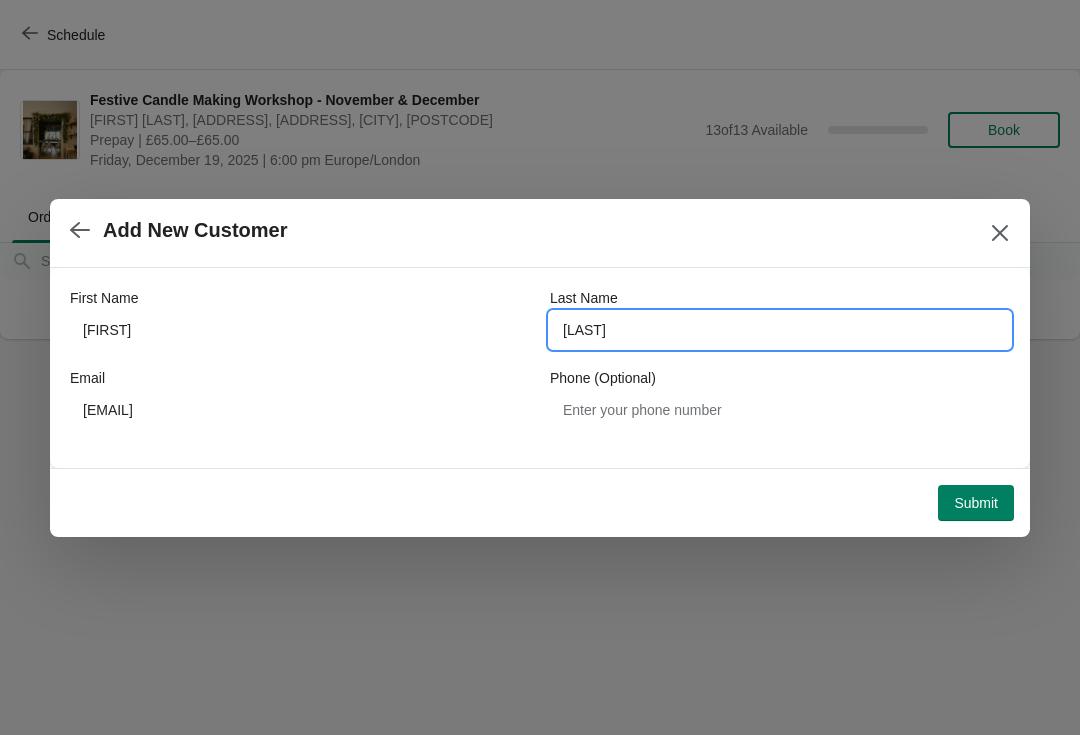 type on "[LAST]" 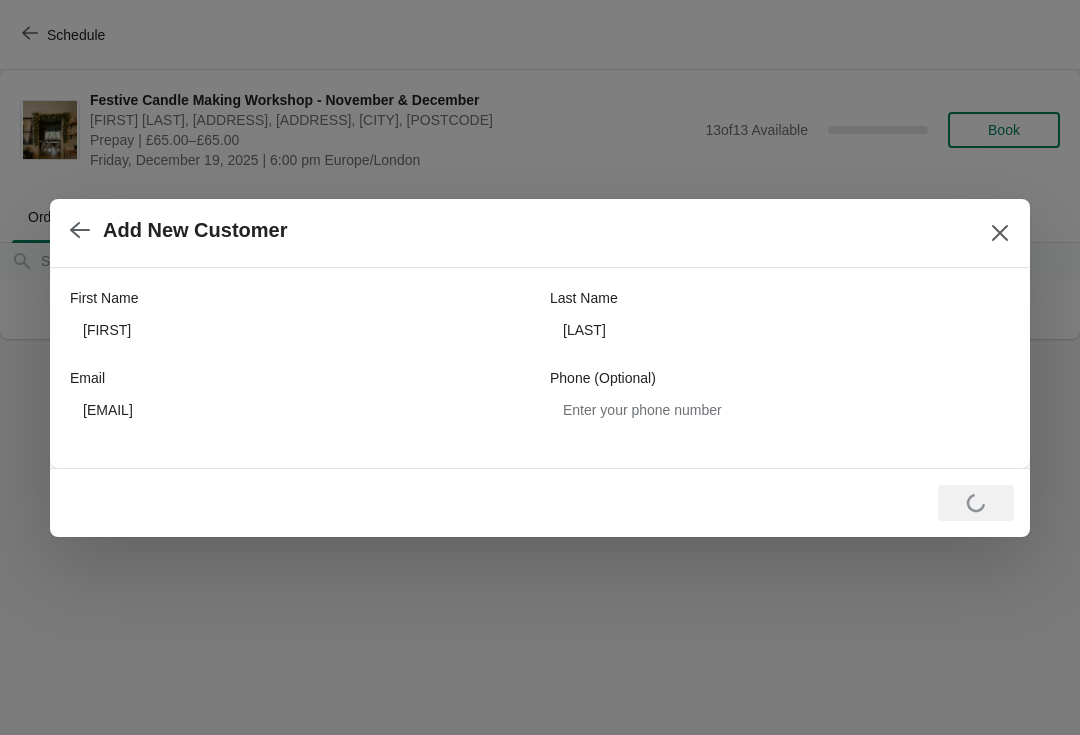 click on "First Name [FIRST] Last Name [LAST] Email [EMAIL] Phone (Optional)" at bounding box center [540, 368] 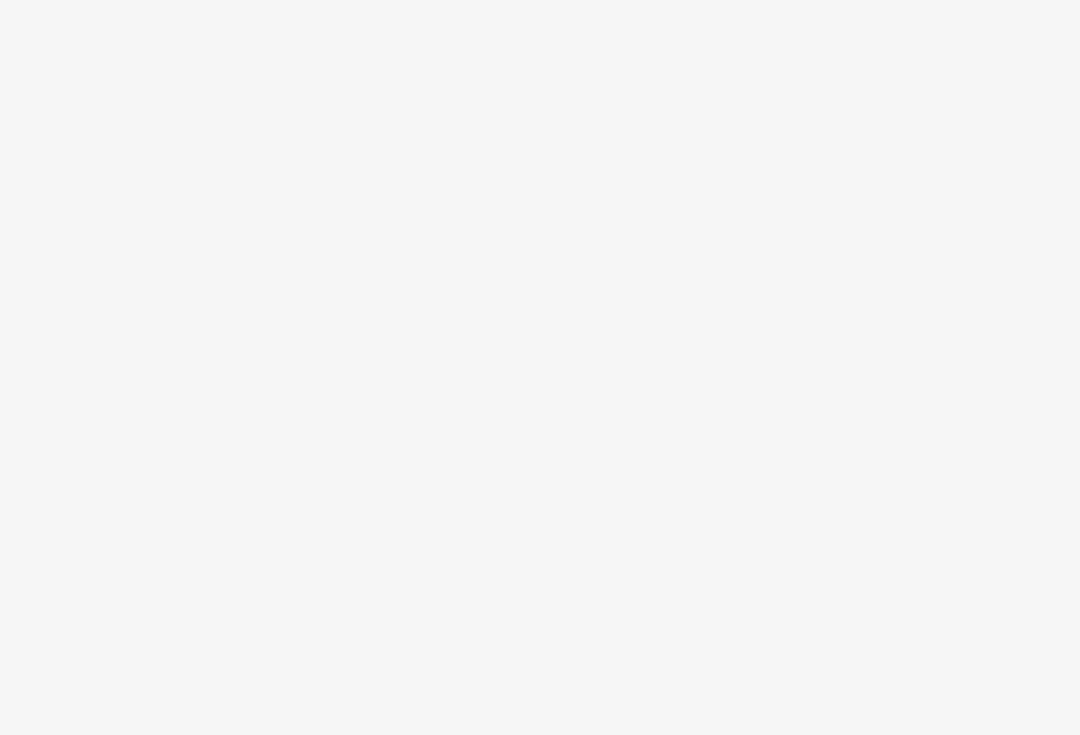 scroll, scrollTop: 0, scrollLeft: 0, axis: both 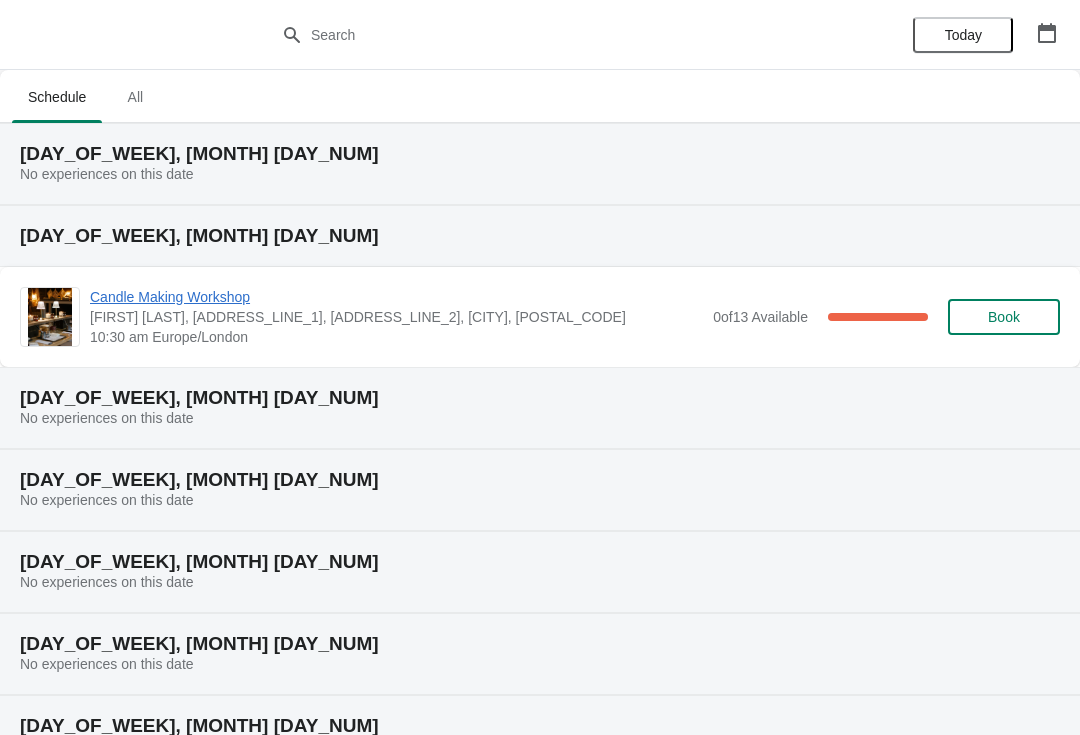click on "All" at bounding box center [135, 97] 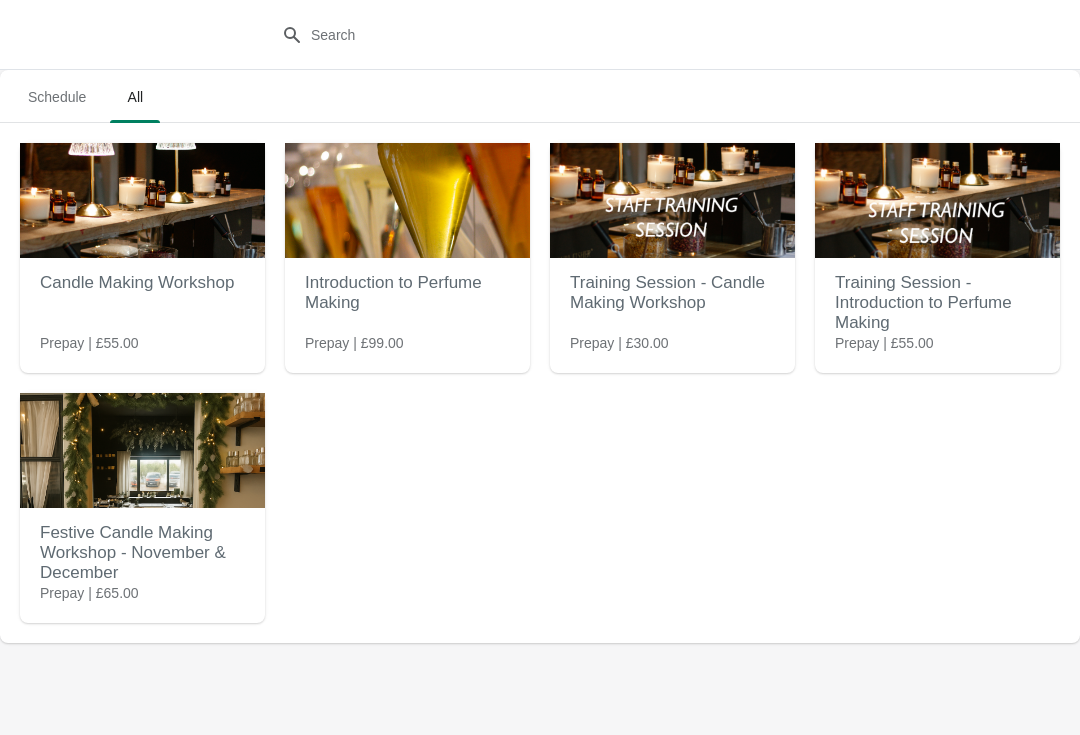 click on "Festive Candle Making Workshop - November & December" at bounding box center [142, 553] 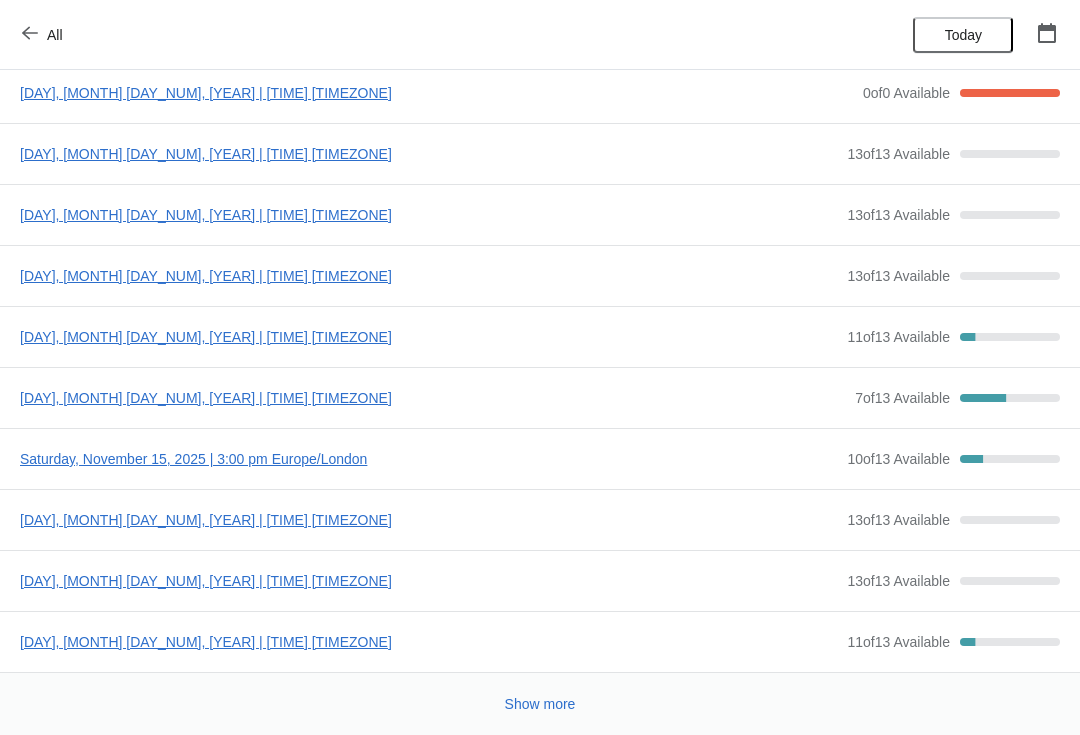 scroll, scrollTop: 108, scrollLeft: 0, axis: vertical 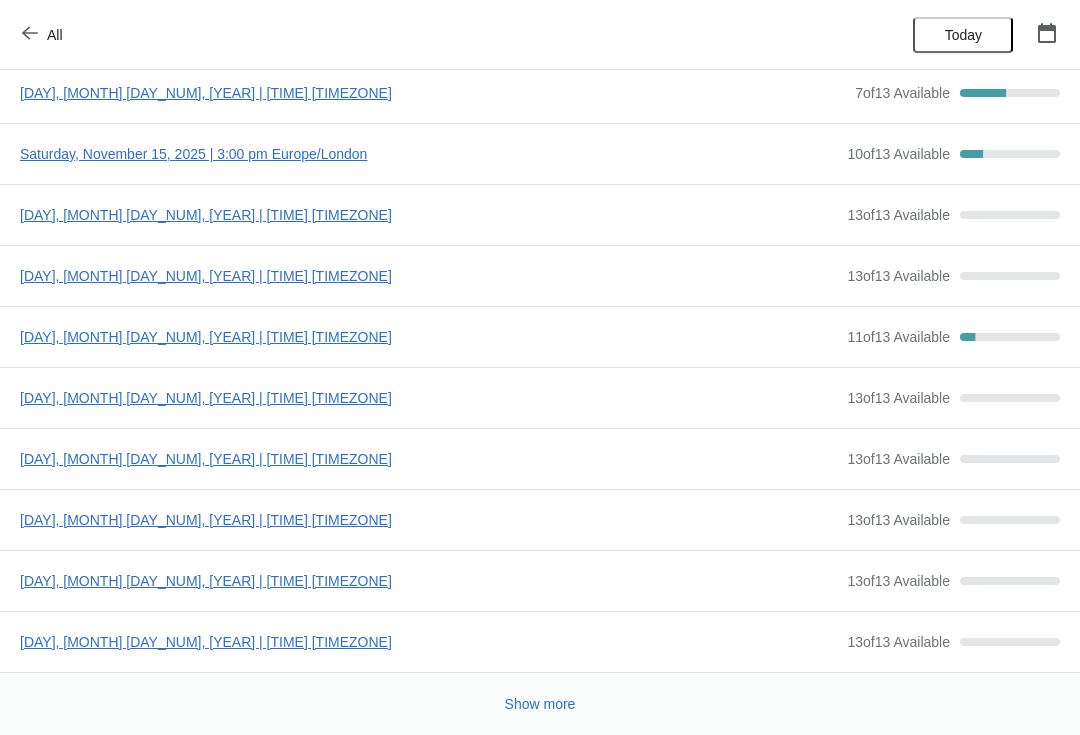 click on "Friday, December 19, 2025 | 6:00 pm Europe/London" at bounding box center (428, 459) 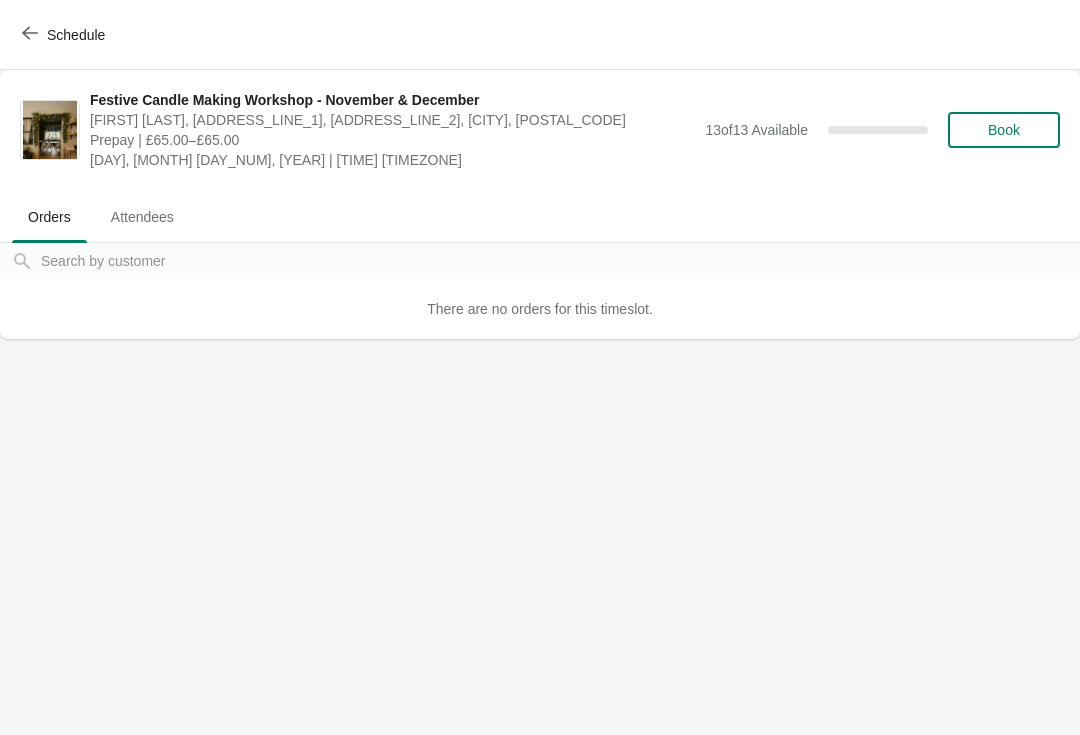 click on "Book" at bounding box center [1004, 130] 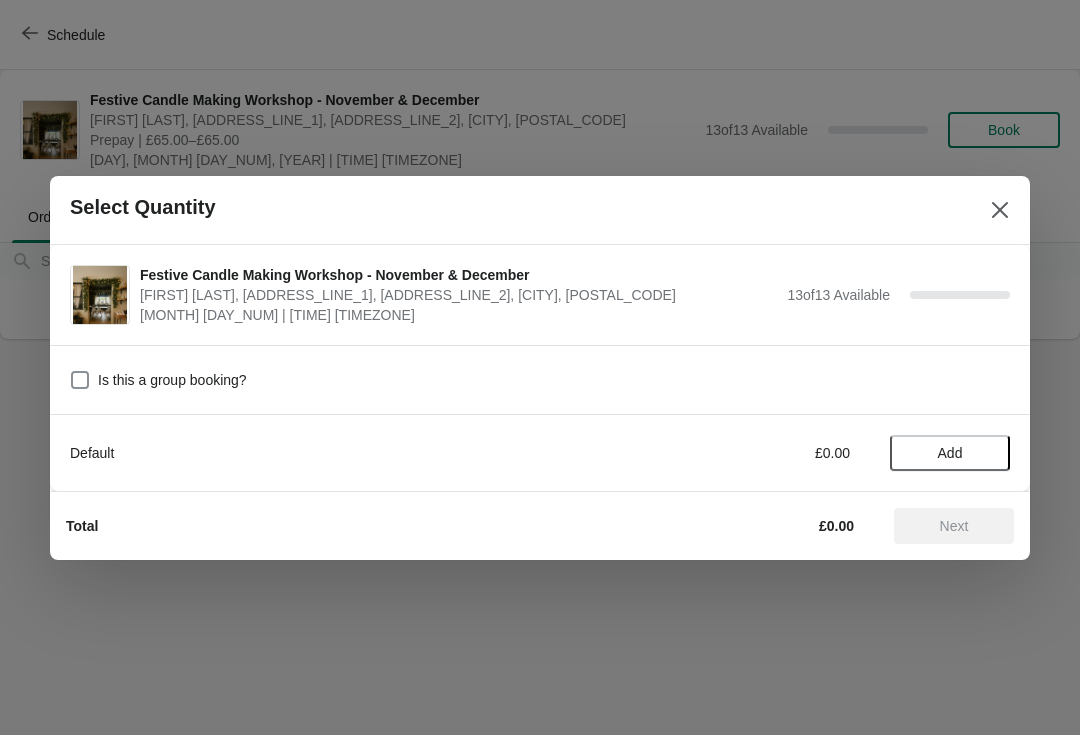 click on "Add" at bounding box center (950, 453) 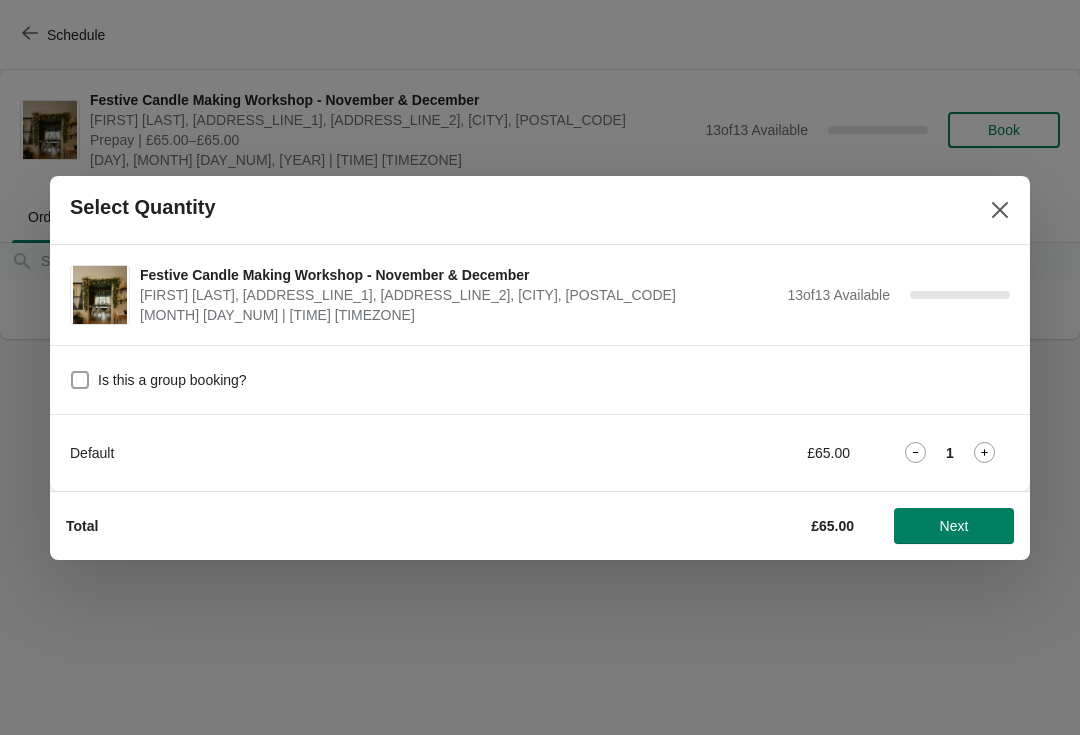 click at bounding box center [80, 380] 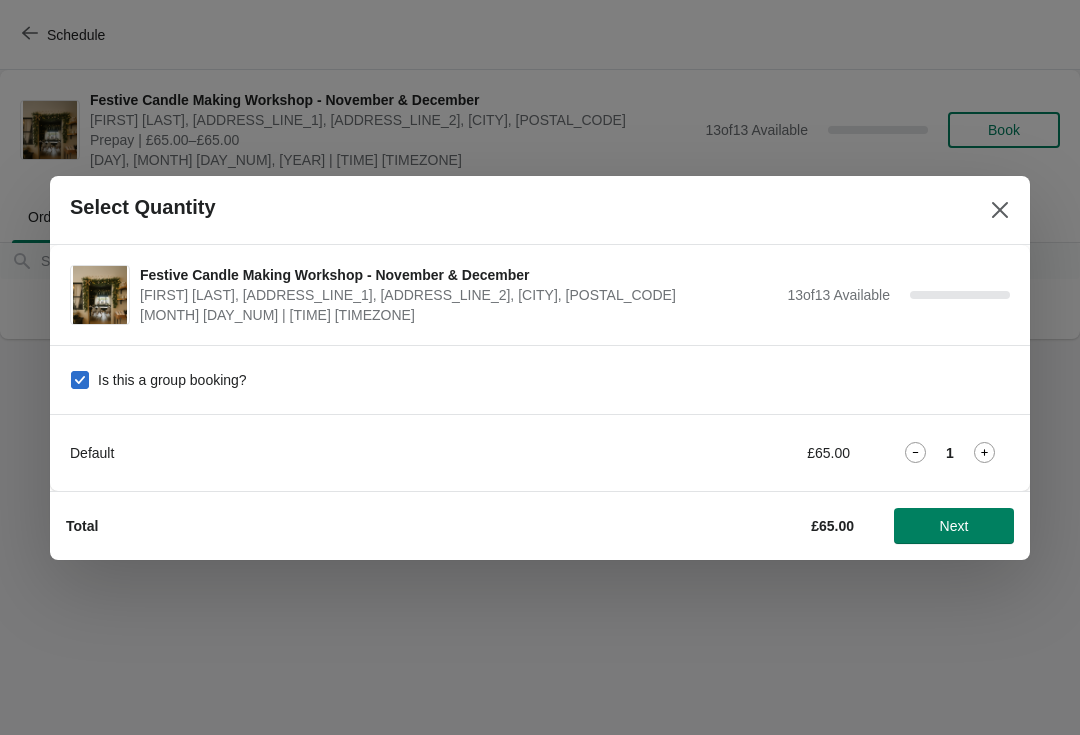 checkbox on "true" 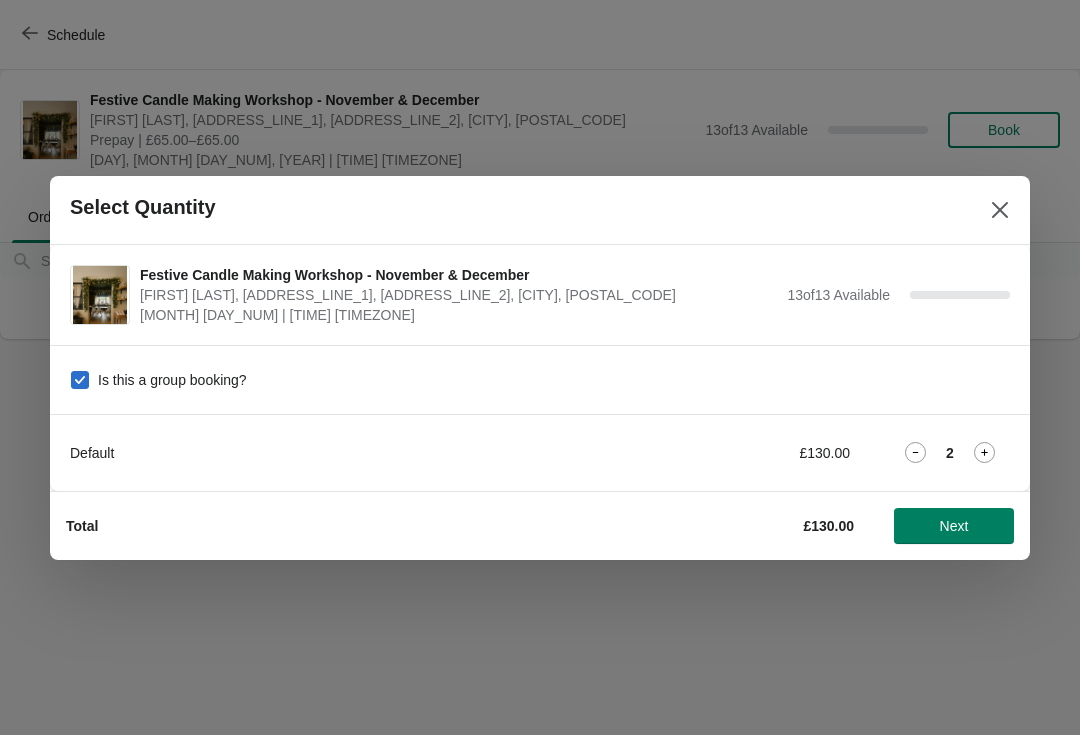 click on "2" at bounding box center (950, 452) 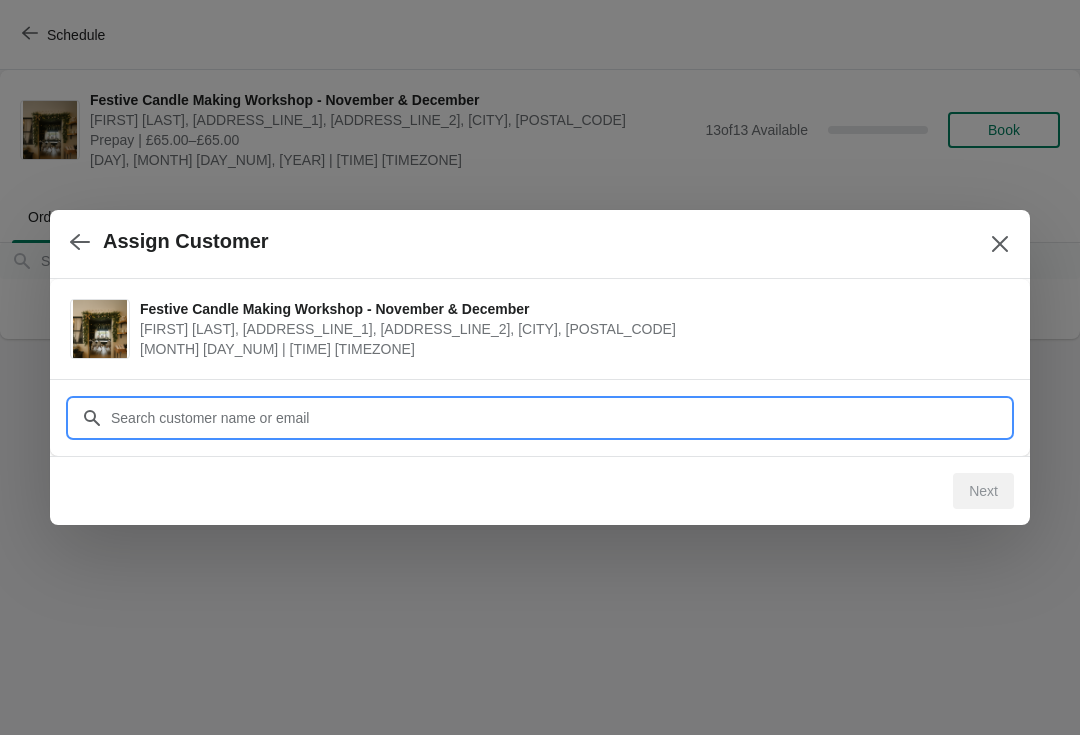 click on "Customer" at bounding box center (560, 418) 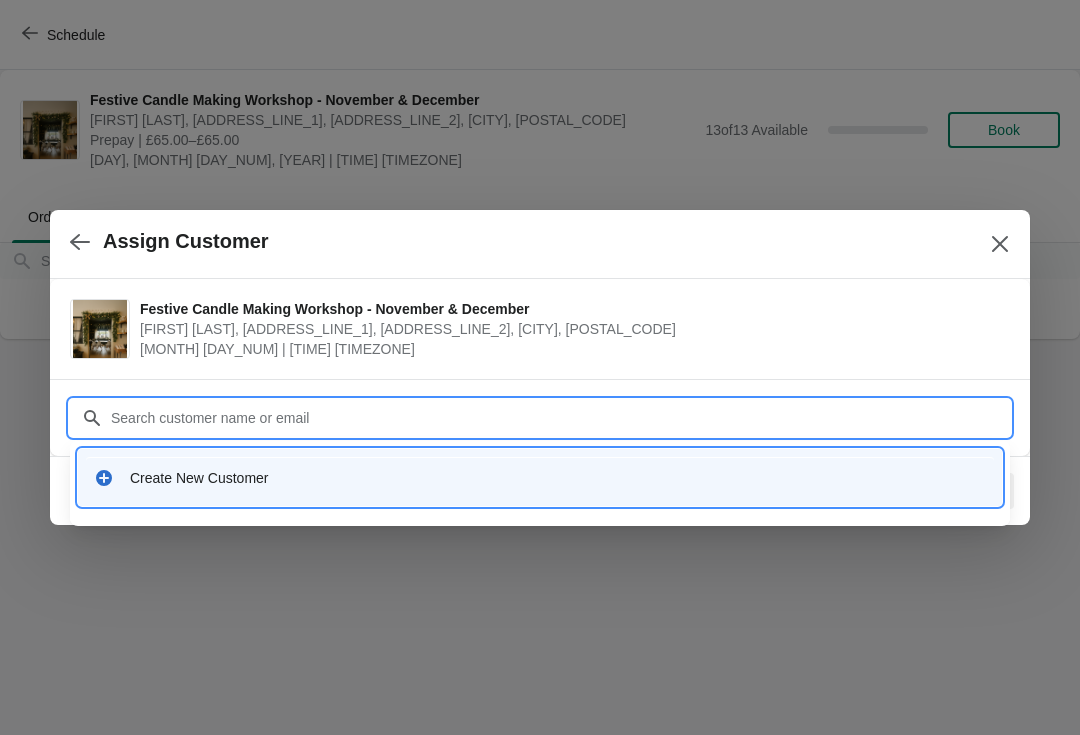 click on "Create New Customer" at bounding box center [558, 478] 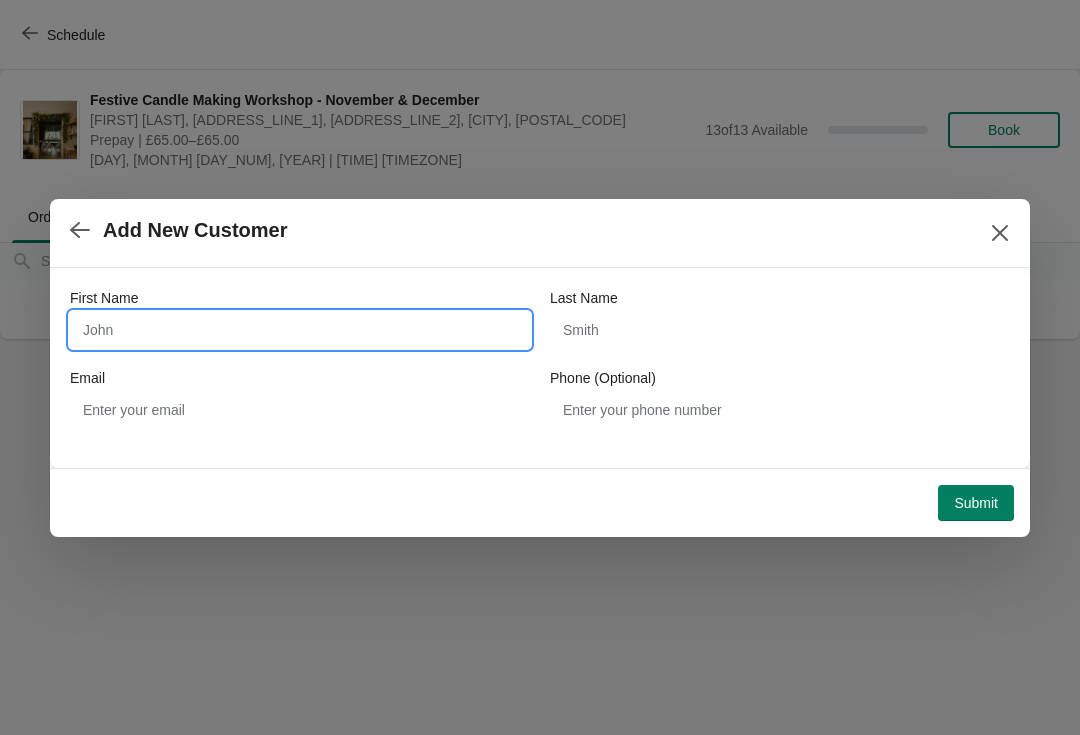 click on "First Name" at bounding box center [300, 330] 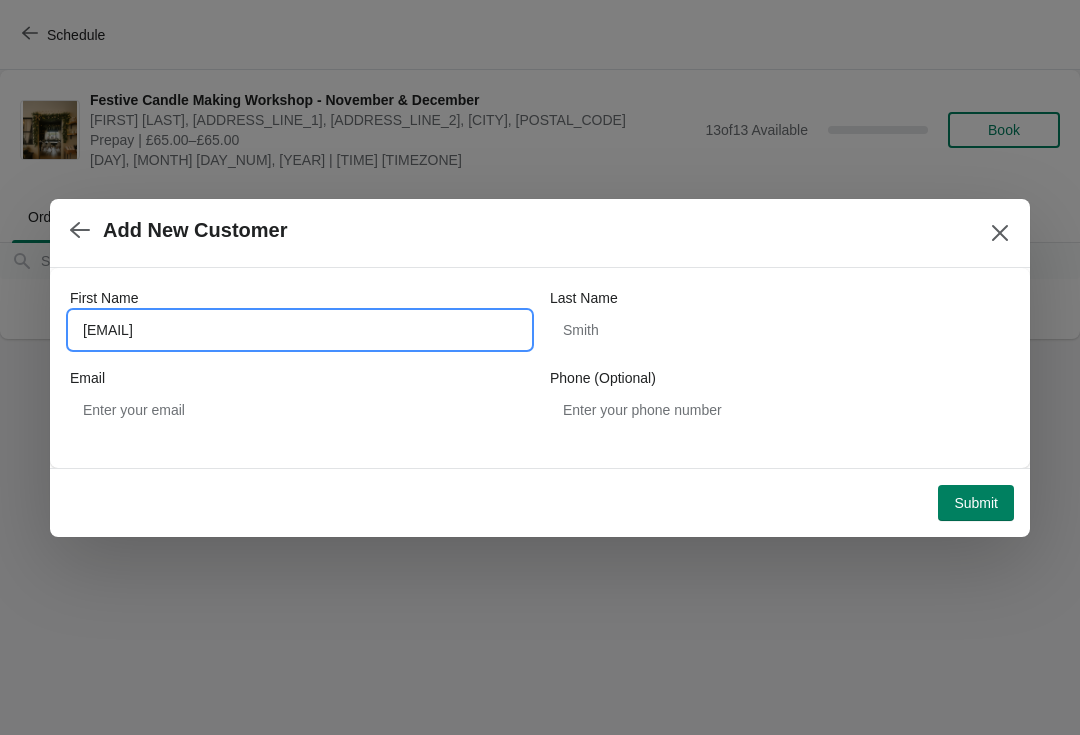 click on "[EMAIL]" at bounding box center [300, 330] 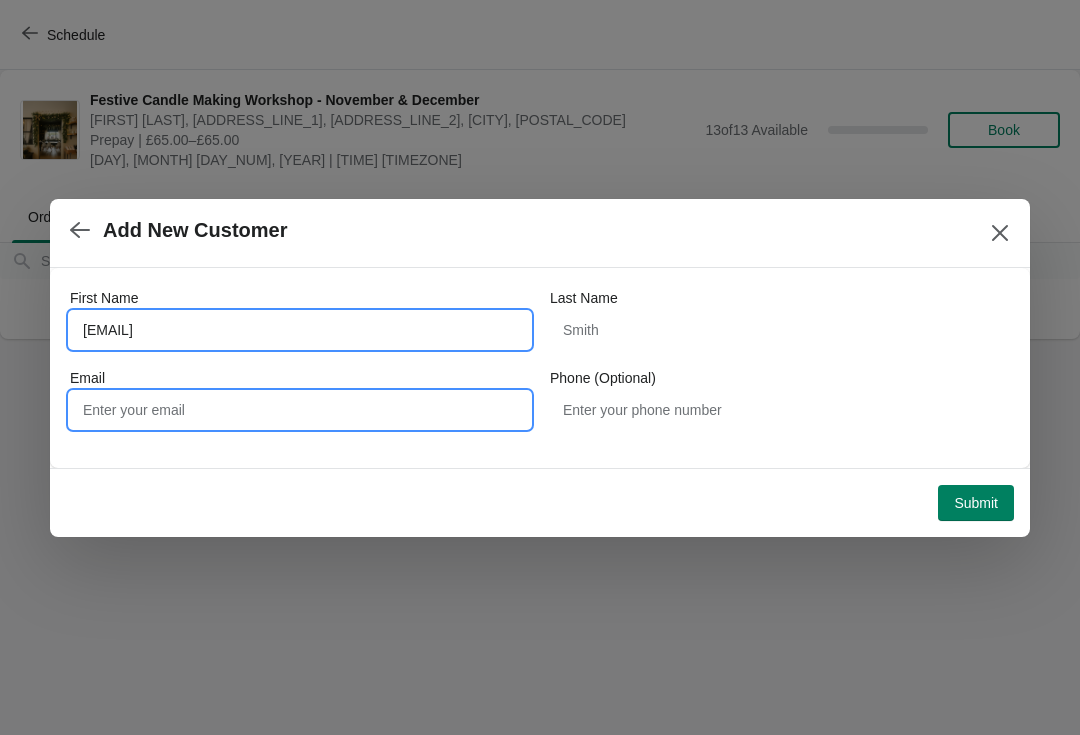 click on "Email" at bounding box center [300, 410] 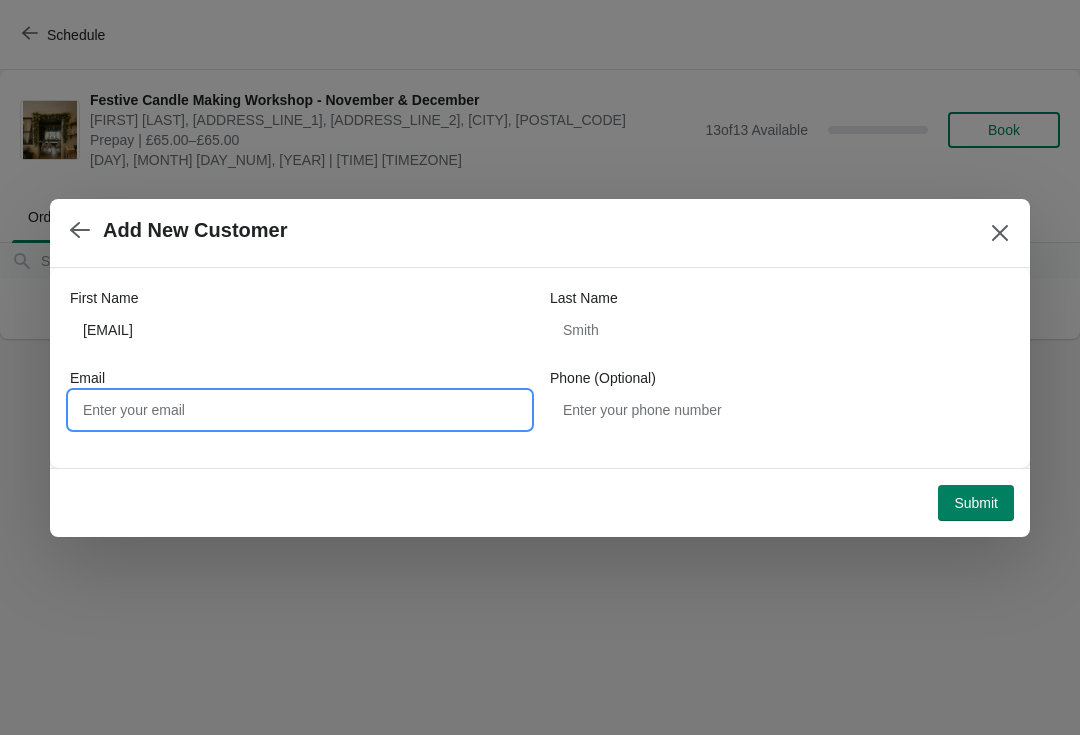 click on "Email" at bounding box center (300, 410) 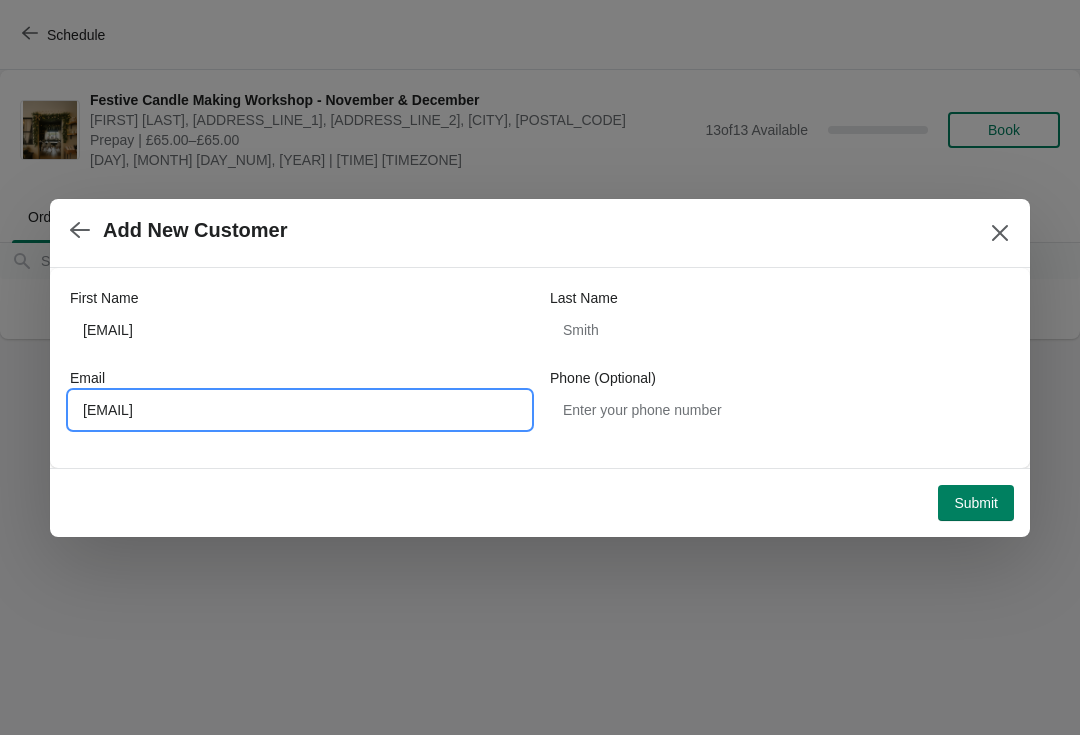 type on "[EMAIL]" 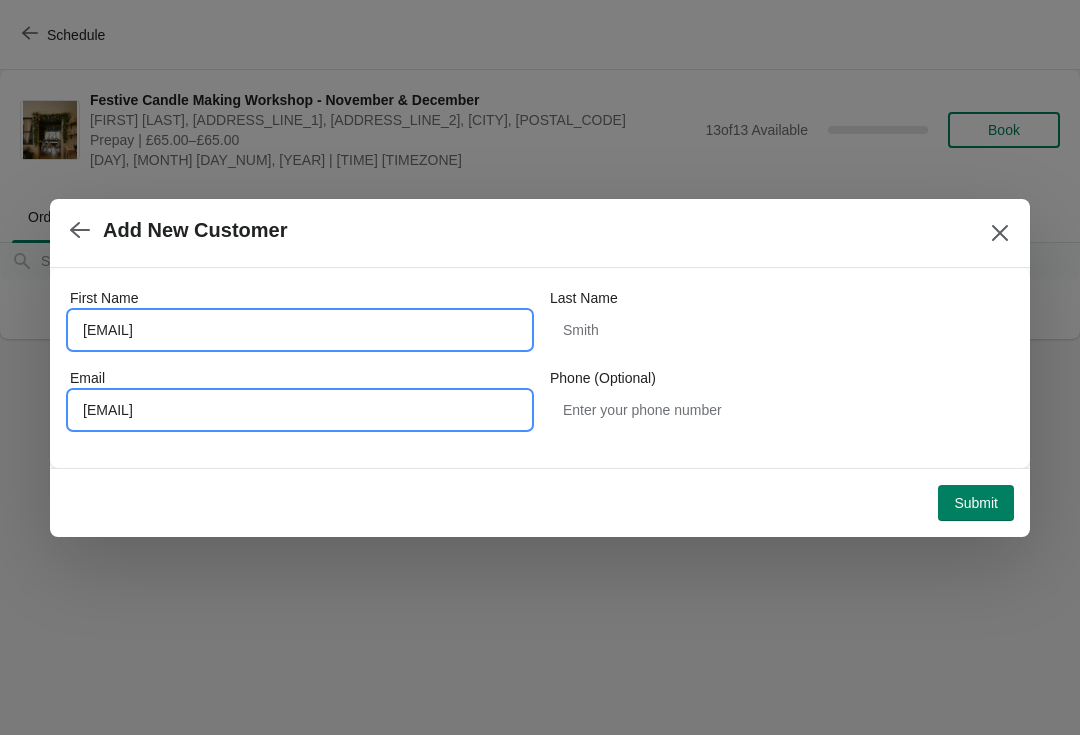 click on "[EMAIL]" at bounding box center (300, 330) 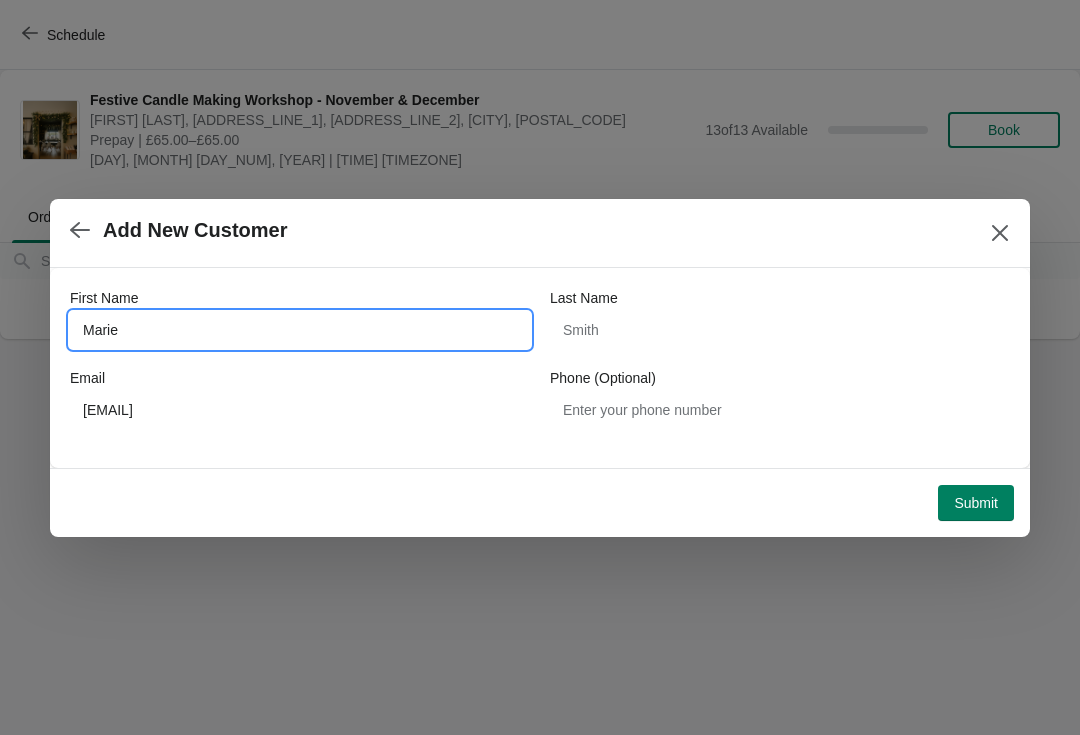 type on "[FIRST]" 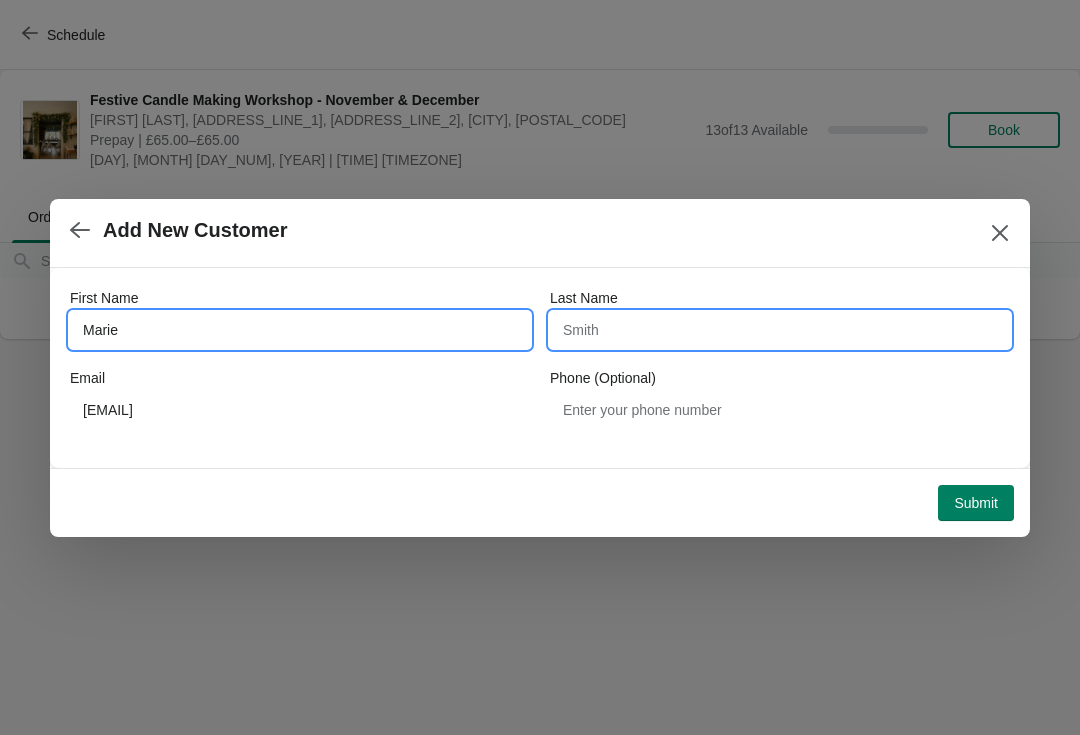 click on "Last Name" at bounding box center [780, 330] 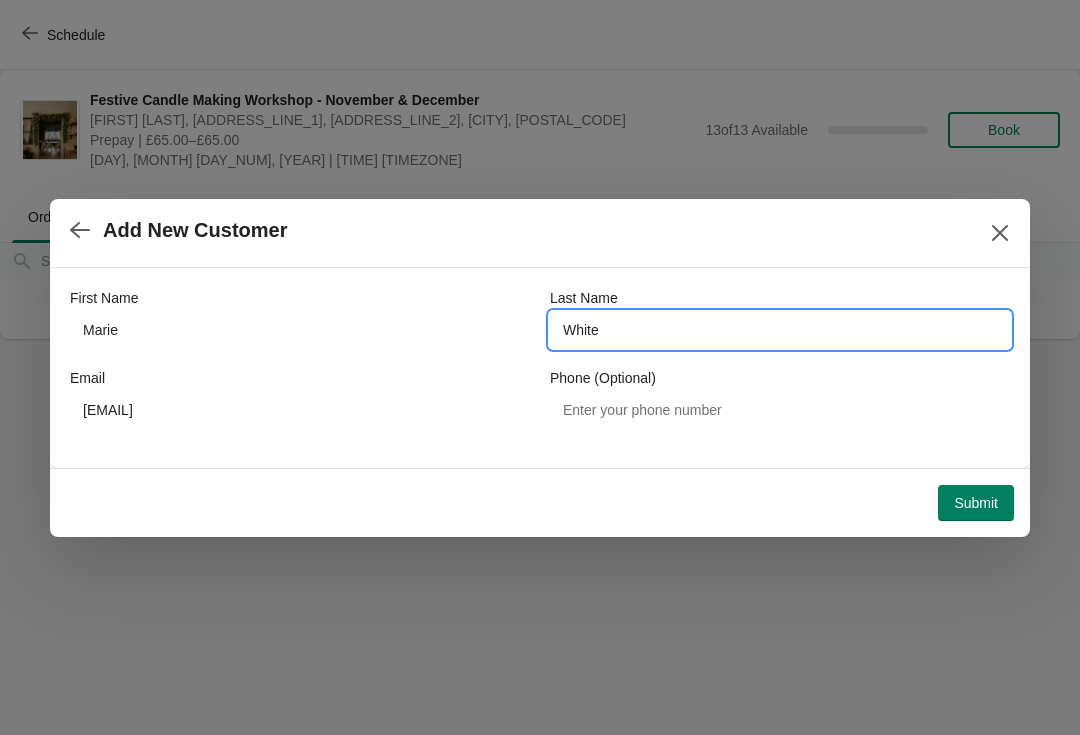 type on "[LAST]" 